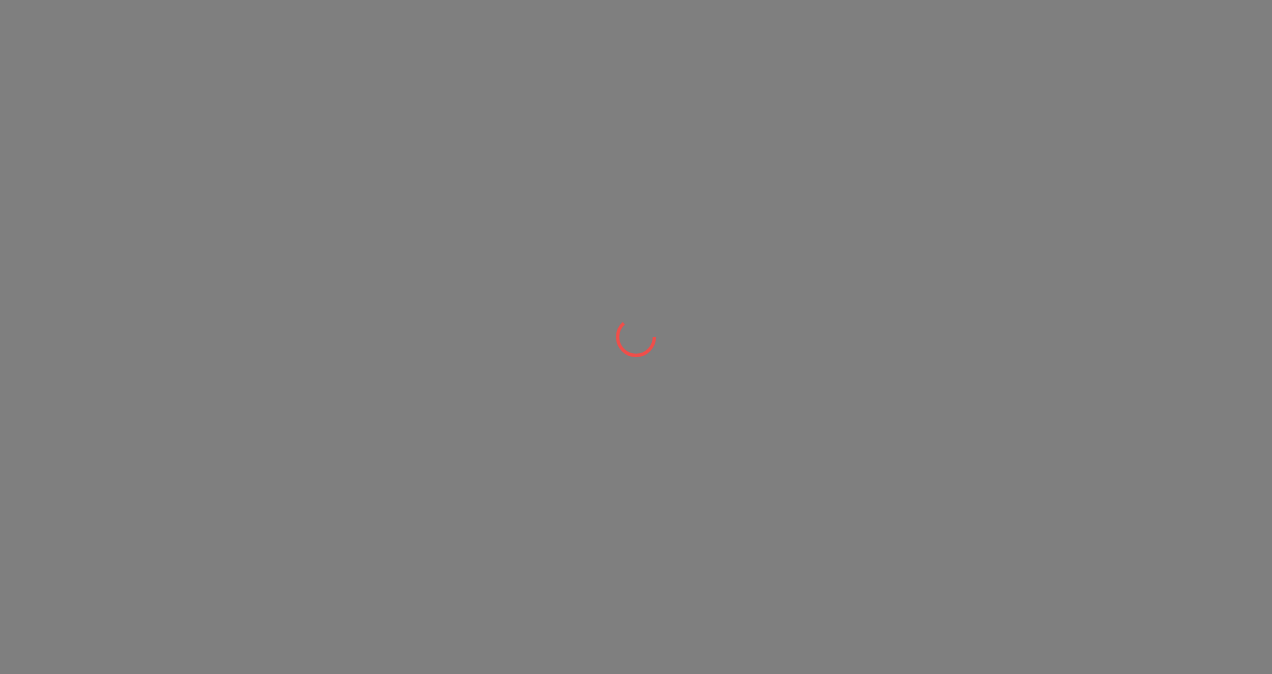 scroll, scrollTop: 0, scrollLeft: 0, axis: both 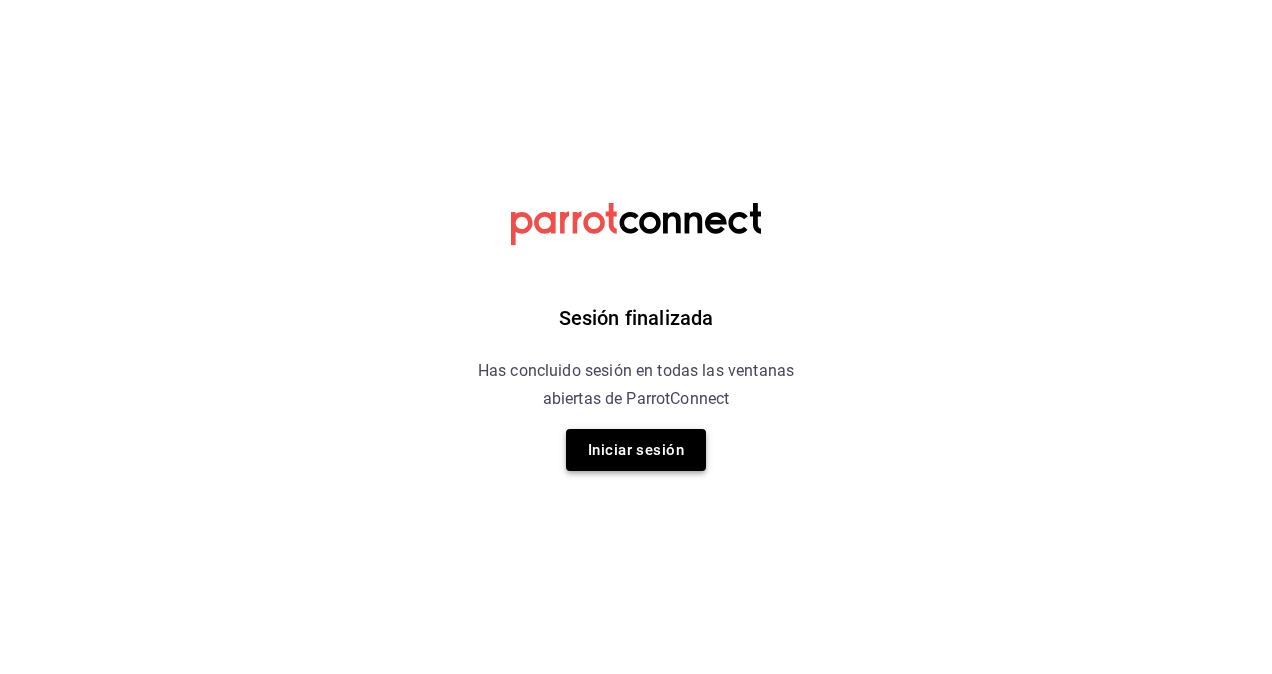 click on "Iniciar sesión" at bounding box center (636, 450) 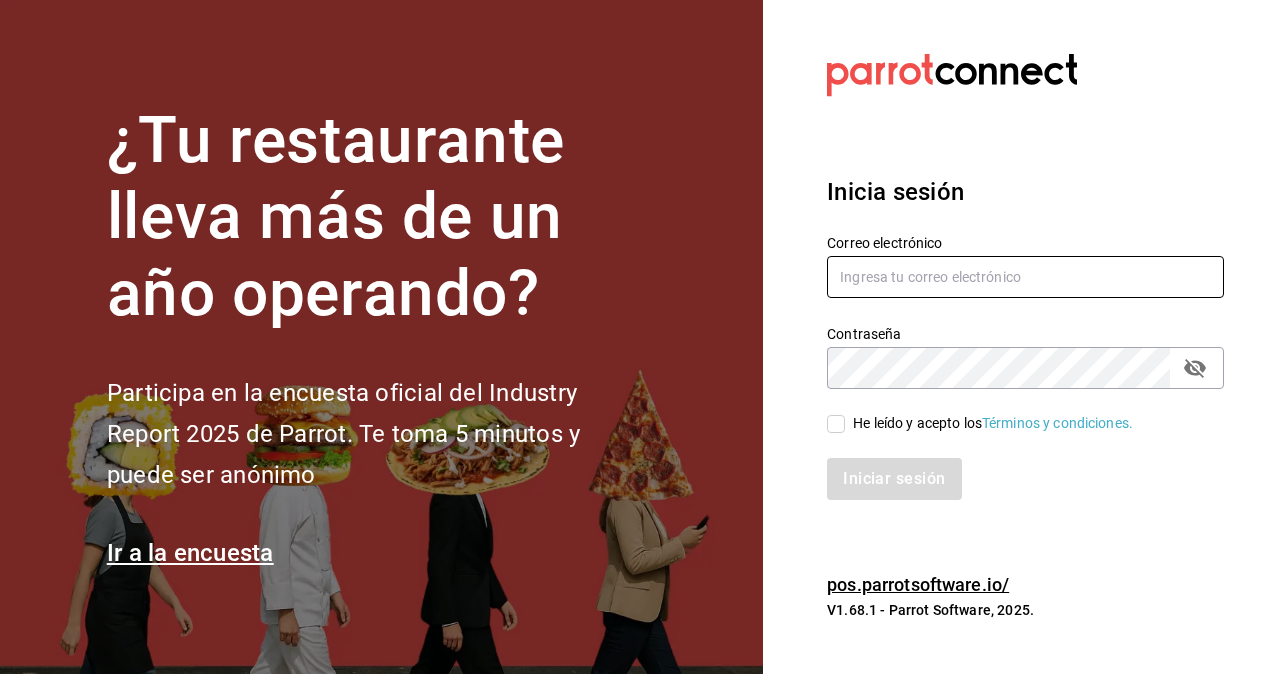 type on "omar.hernandez@grupocosteno.com" 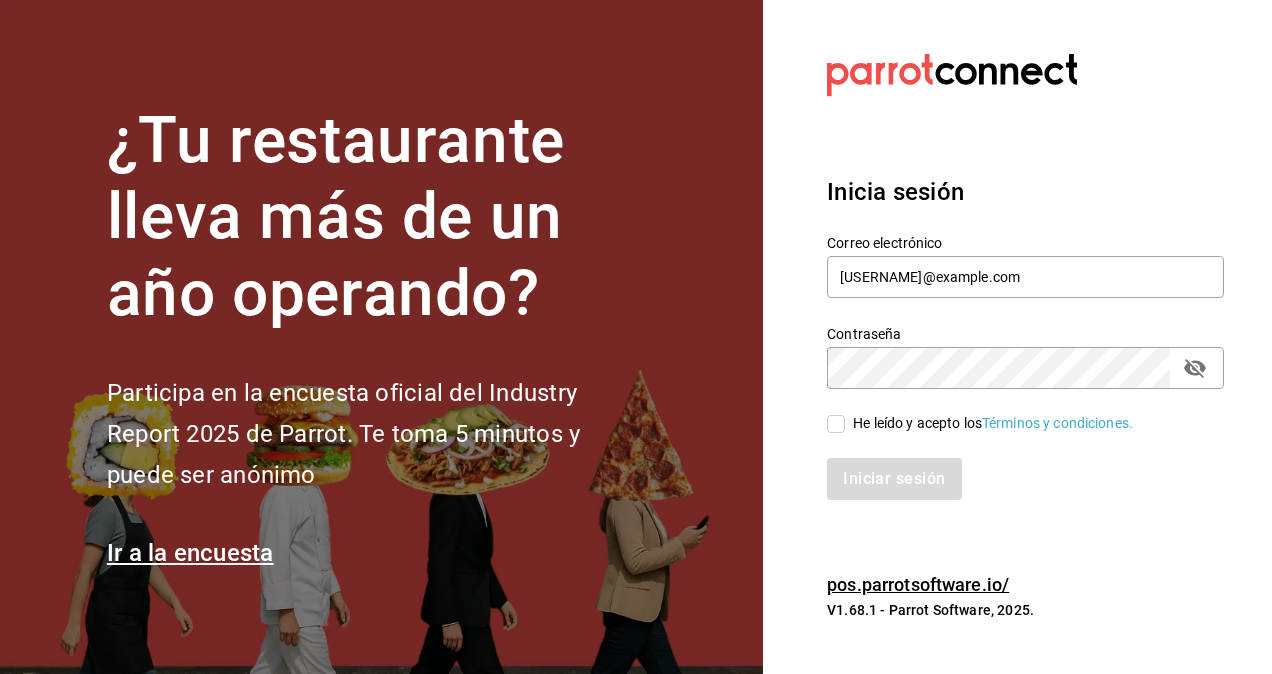 click on "He leído y acepto los  Términos y condiciones." at bounding box center [836, 424] 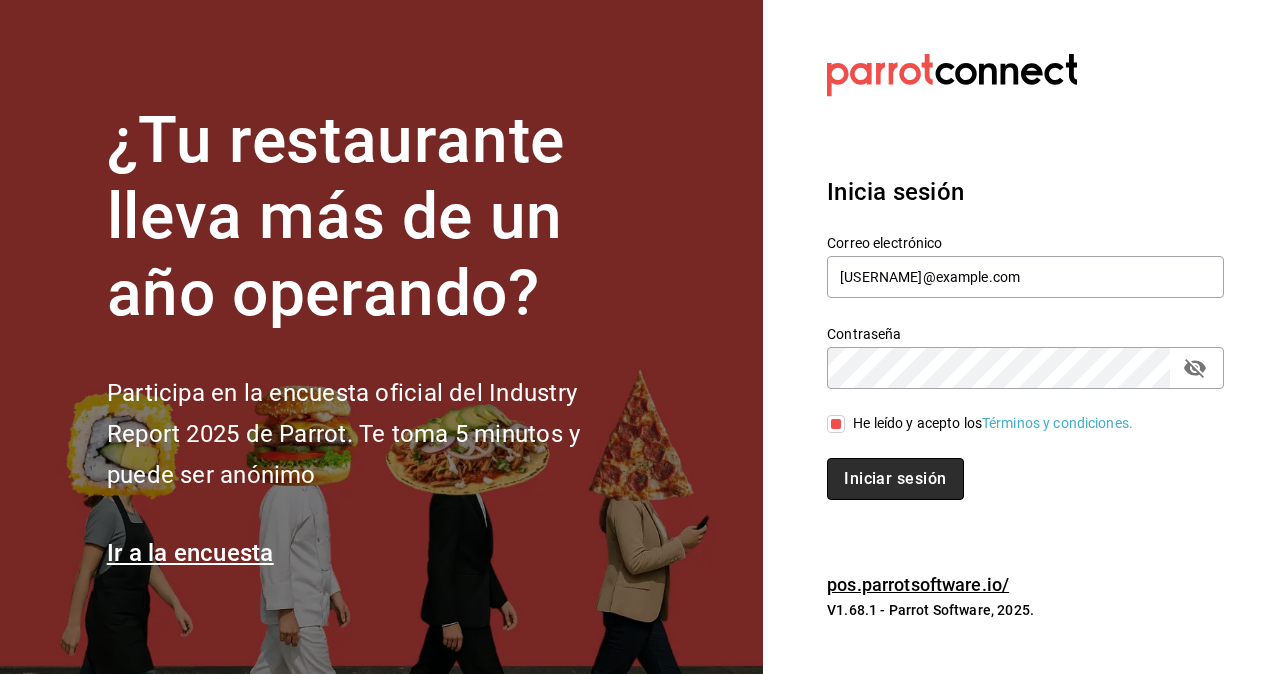 click on "Iniciar sesión" at bounding box center (895, 479) 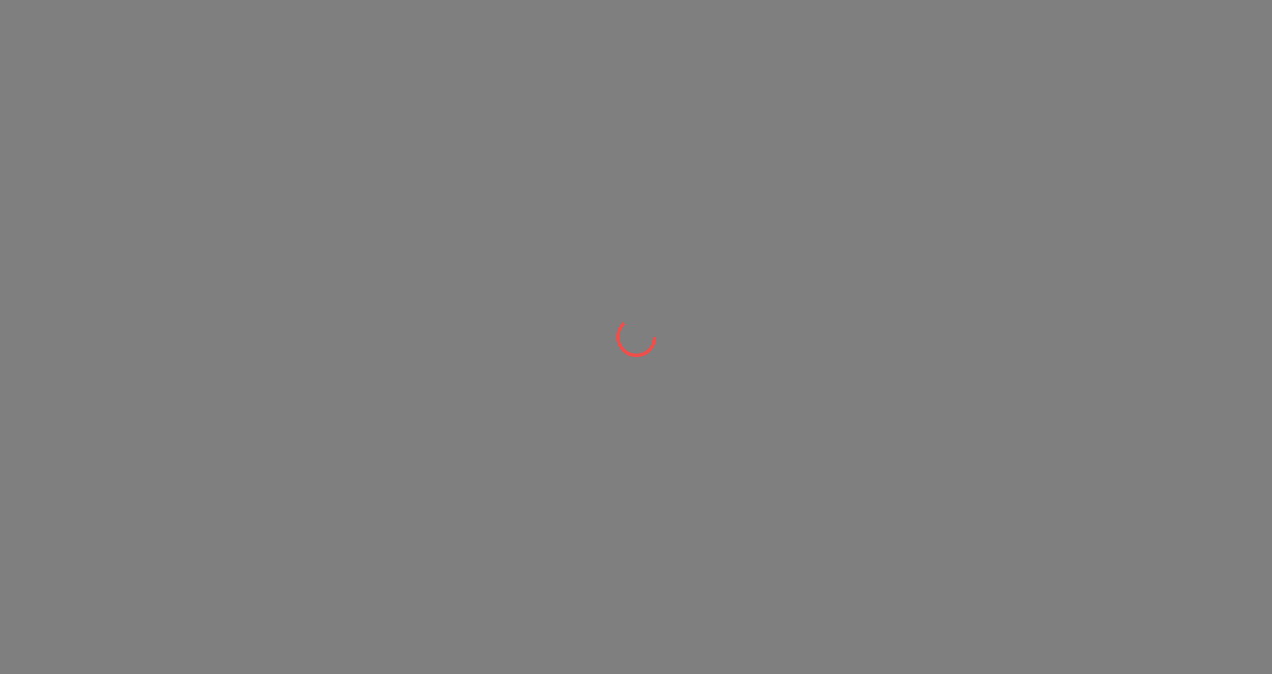 scroll, scrollTop: 0, scrollLeft: 0, axis: both 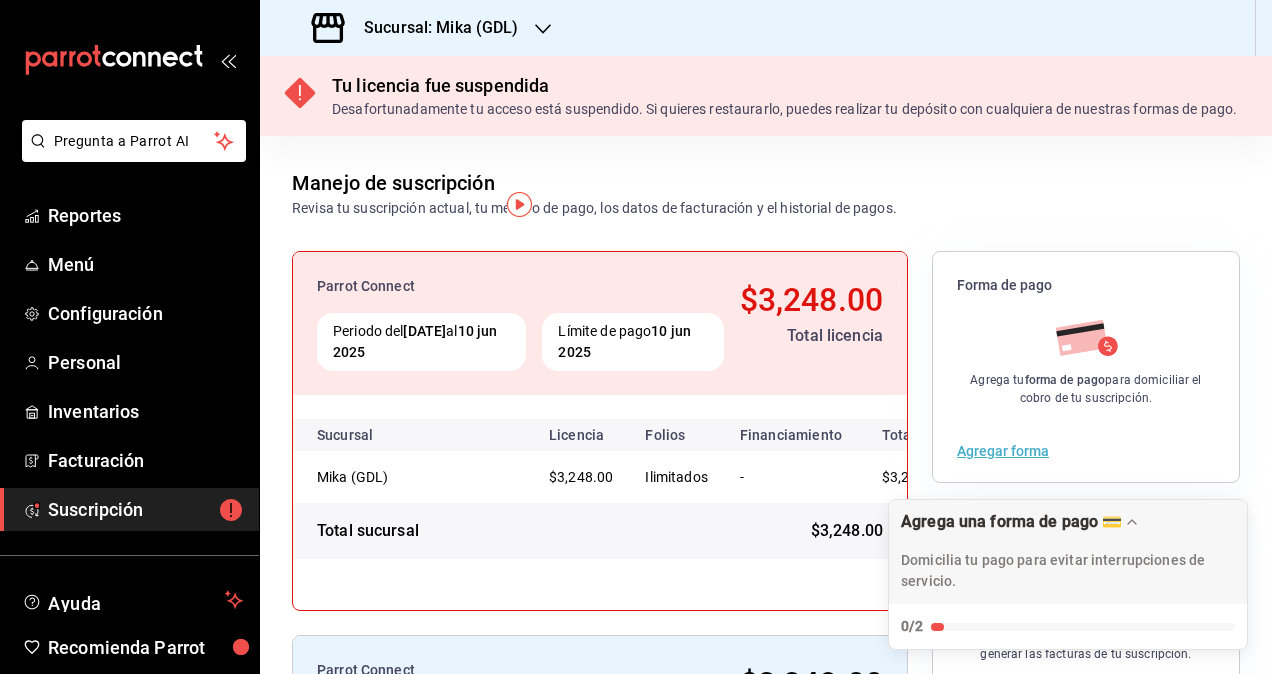 click on "Sucursal: Mika (GDL)" at bounding box center [433, 28] 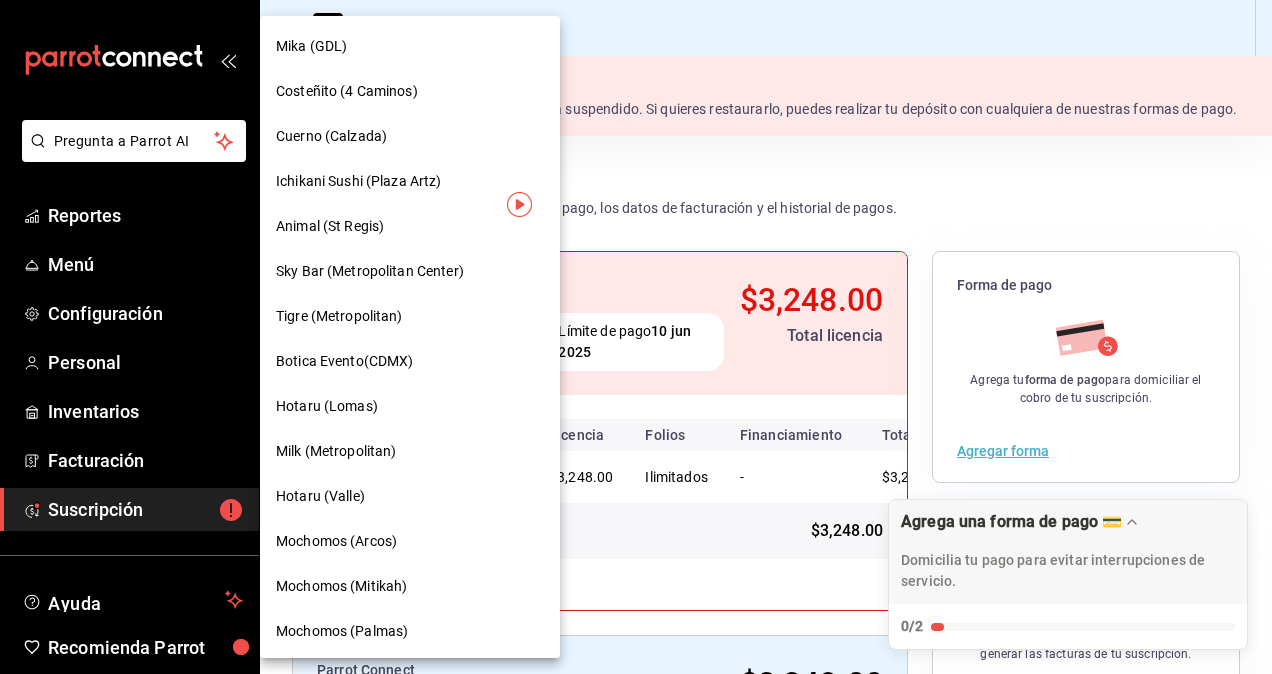 click on "Cuerno (Calzada)" at bounding box center (410, 136) 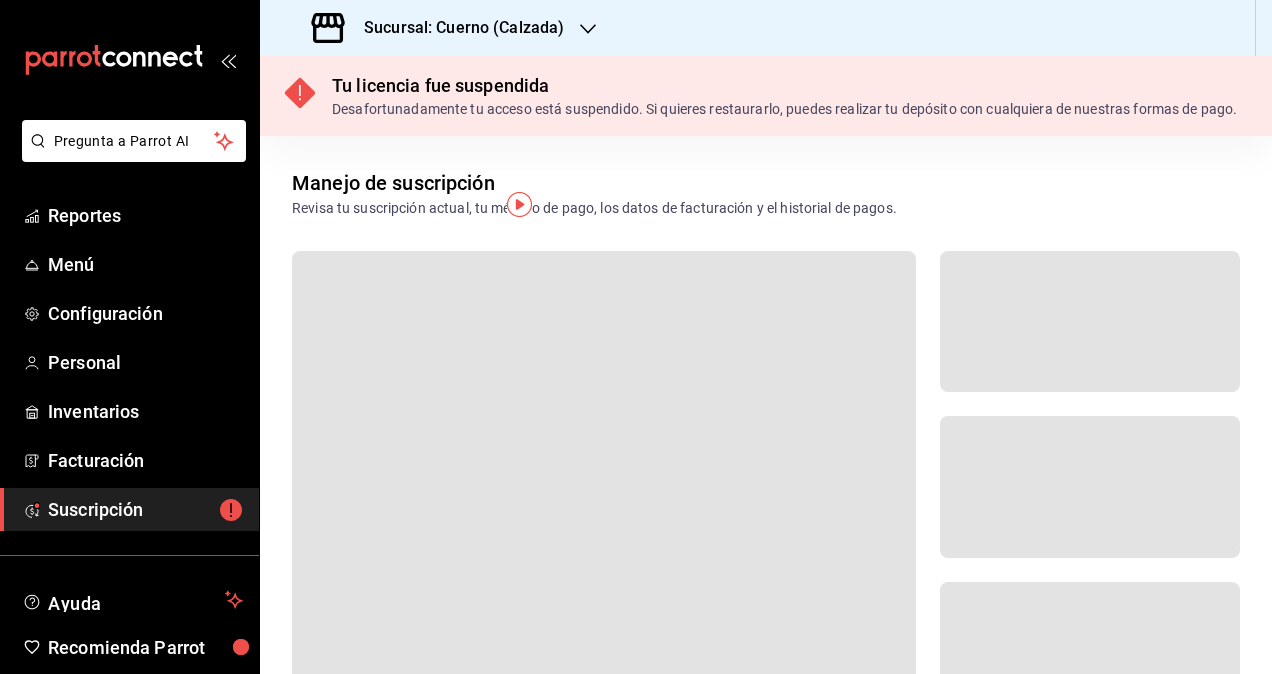 click on "Sucursal: Cuerno (Calzada)" at bounding box center (440, 28) 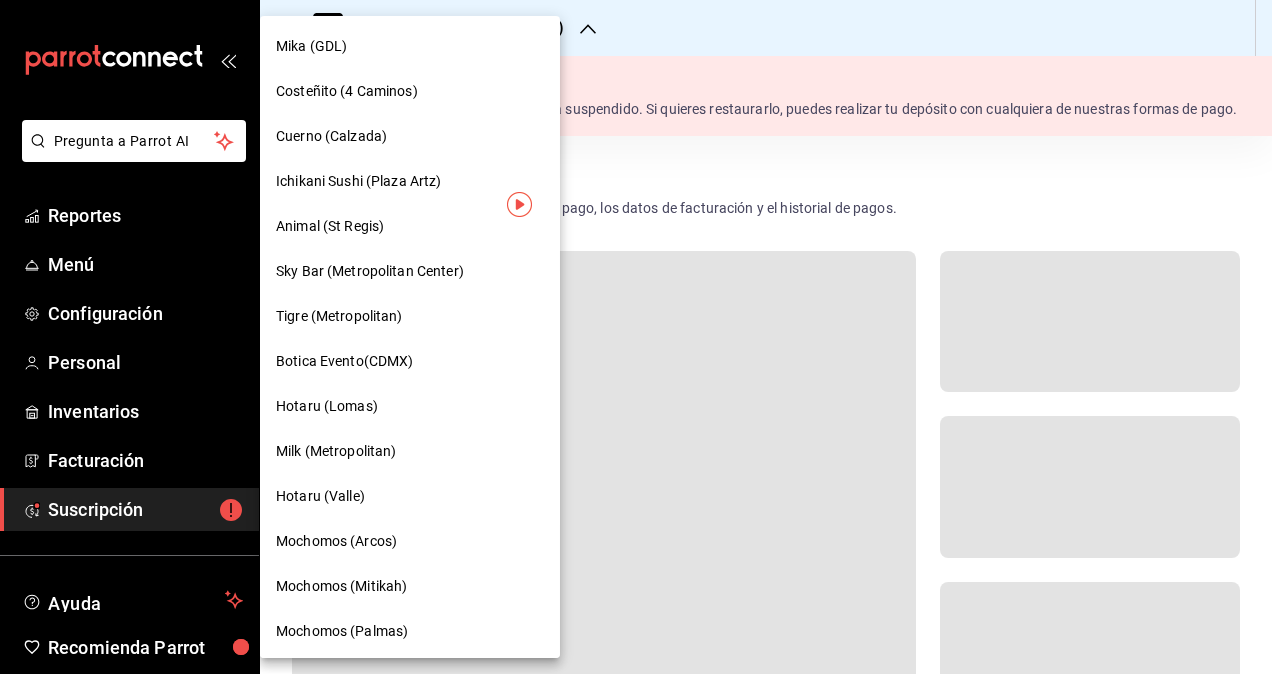 scroll, scrollTop: 35, scrollLeft: 0, axis: vertical 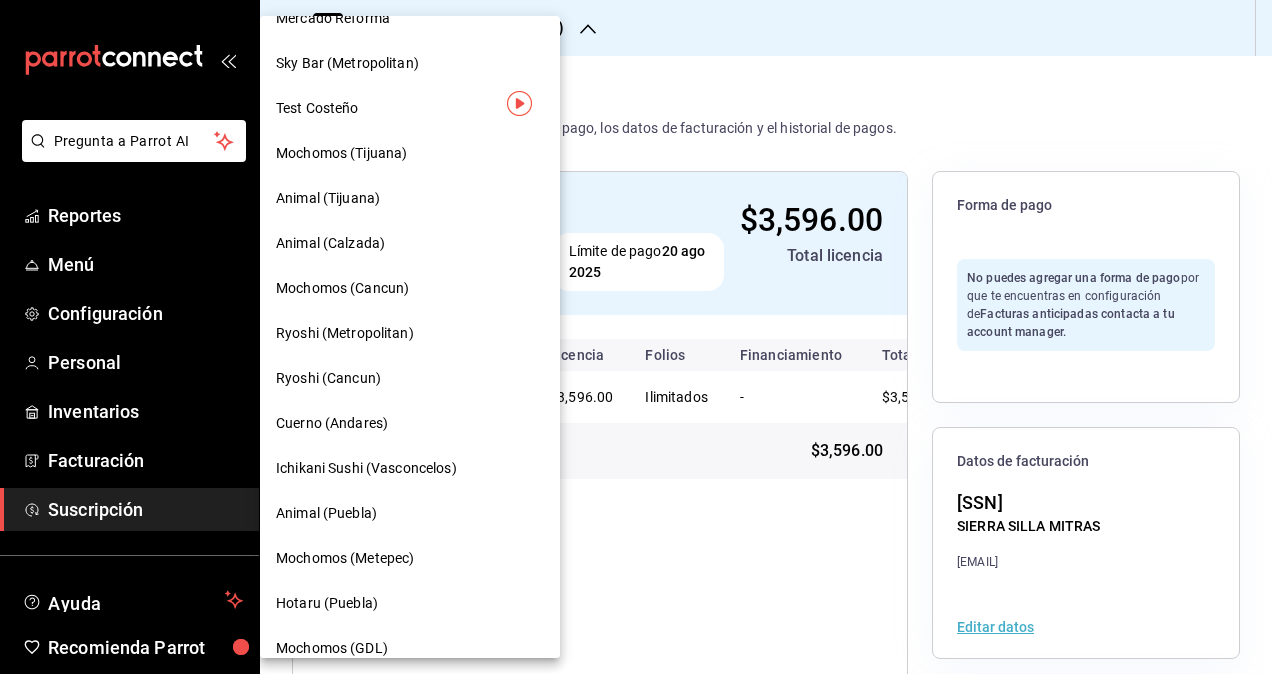 click on "Ichikani Sushi (Vasconcelos)" at bounding box center [366, 468] 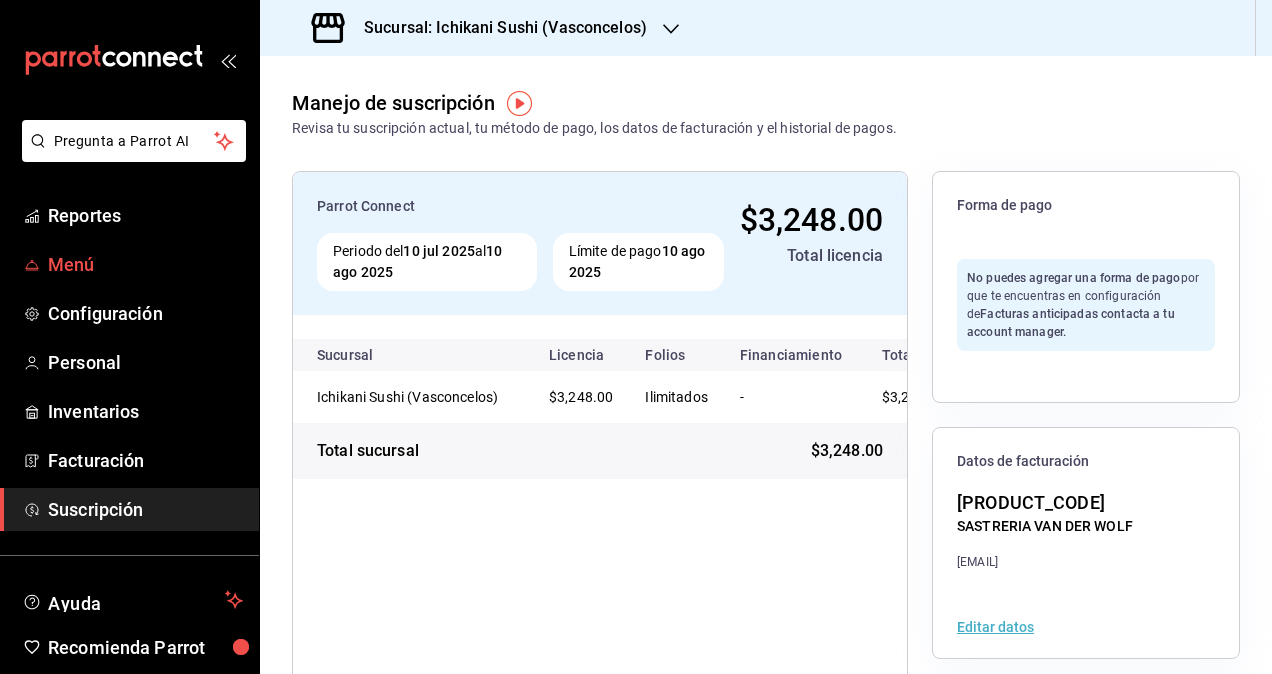 click on "Menú" at bounding box center (129, 264) 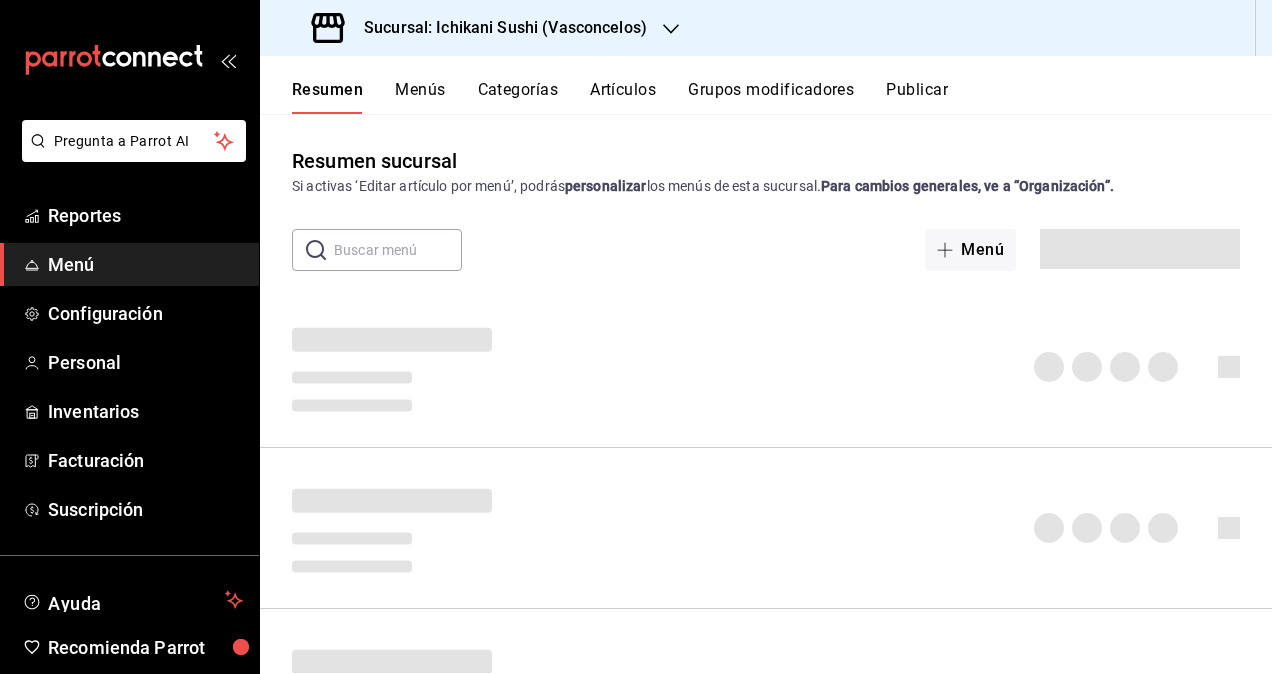 click on "Artículos" at bounding box center [623, 97] 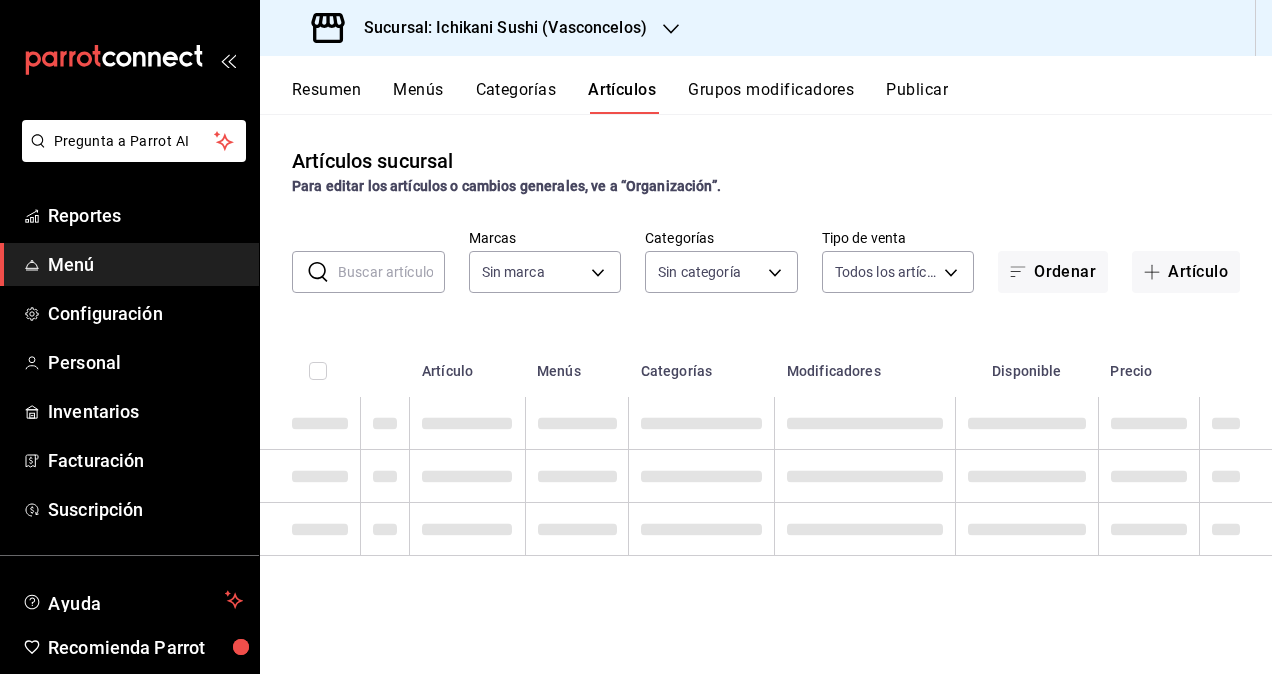 type on "3e284276-a834-4a39-bc59-2edda2d06158" 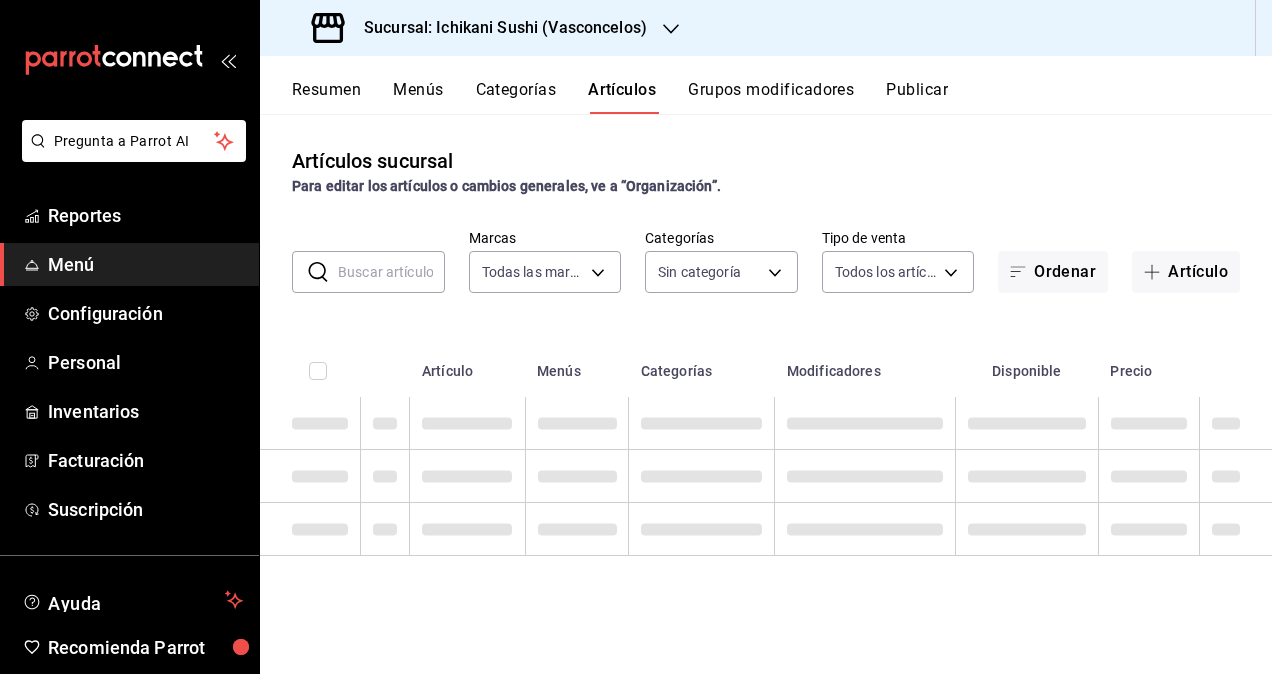 type on "[UUID],[UUID],[UUID],[UUID],[UUID],[UUID],[UUID],[UUID],[UUID],[UUID],[UUID],[UUID],[UUID],[UUID],[UUID],[UUID],[UUID],[UUID],[UUID],[UUID],[UUID],[UUID],[UUID]" 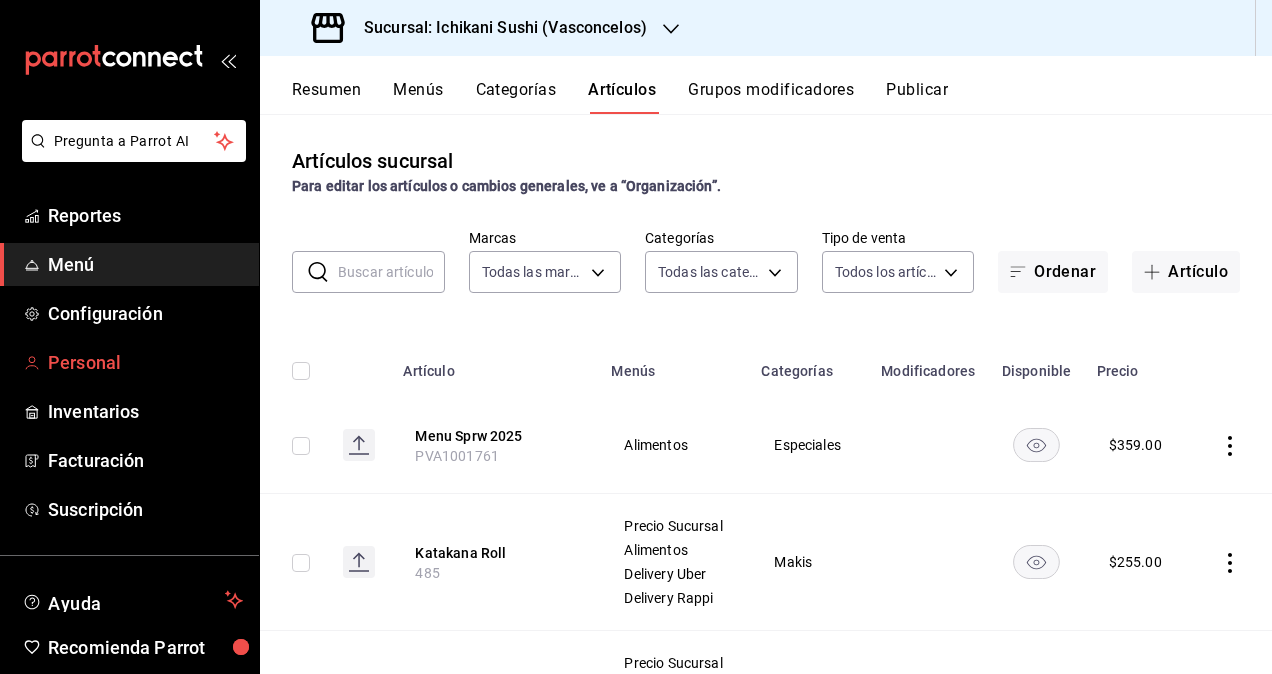 click on "Personal" at bounding box center (145, 362) 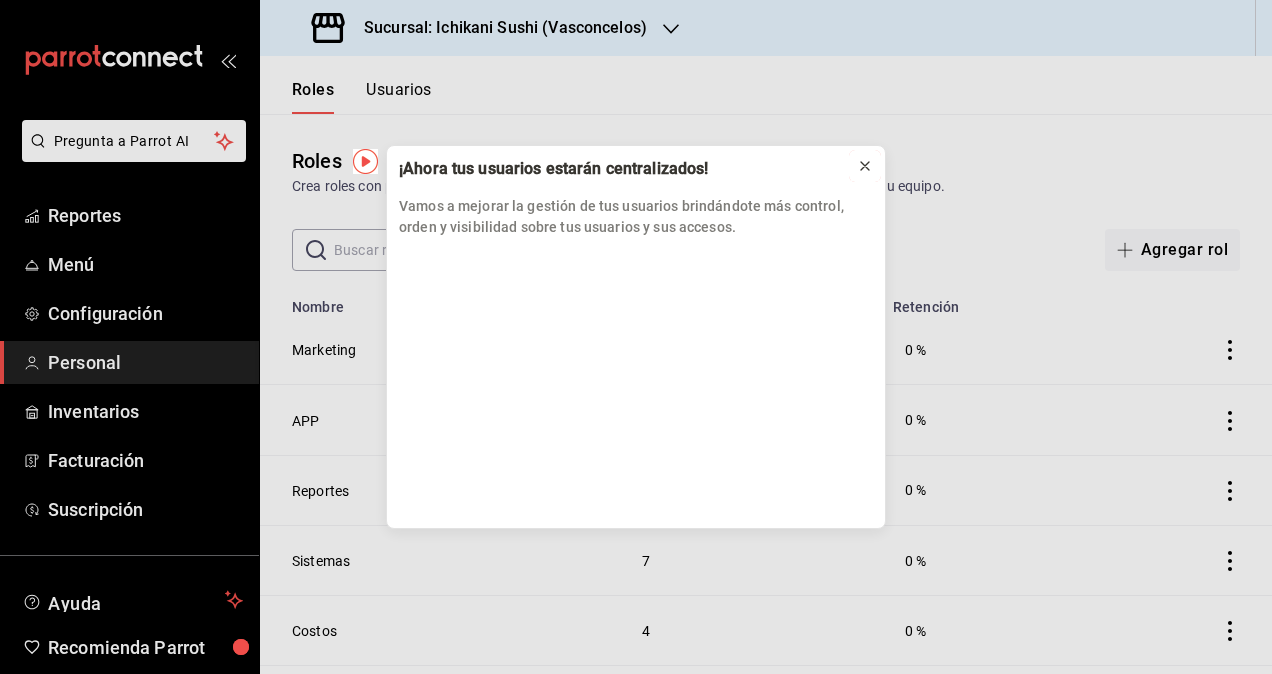 click 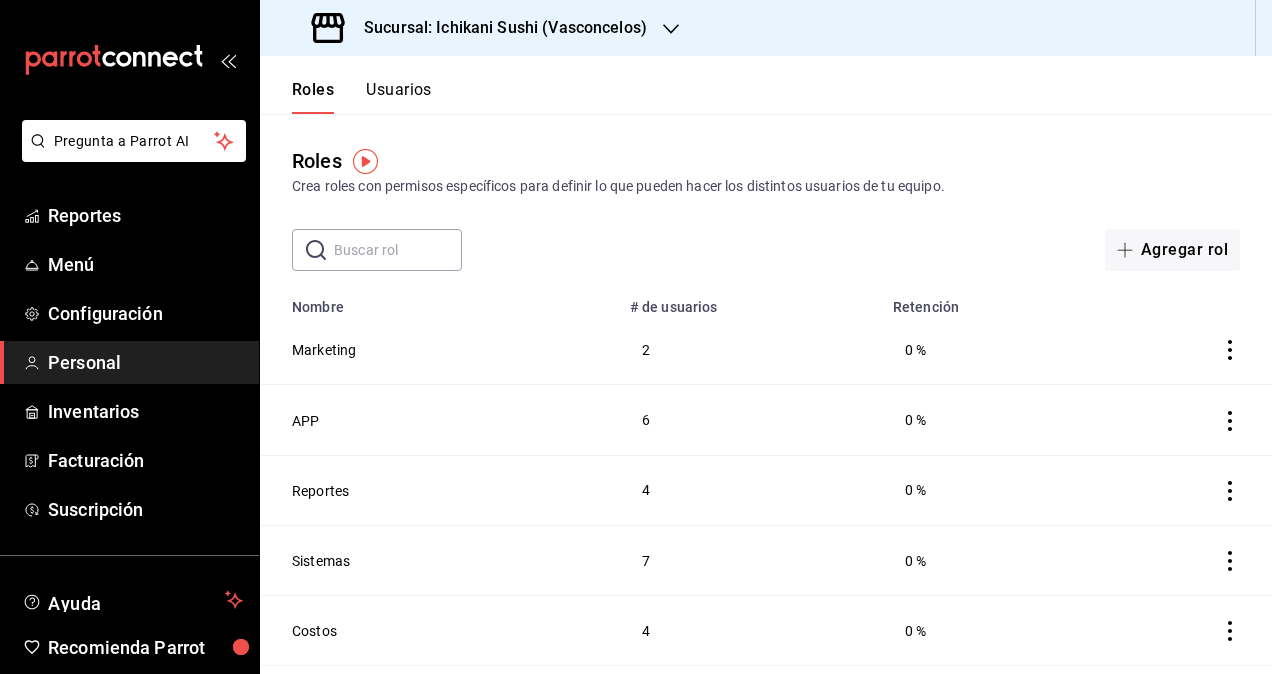 click on "Usuarios" at bounding box center (399, 97) 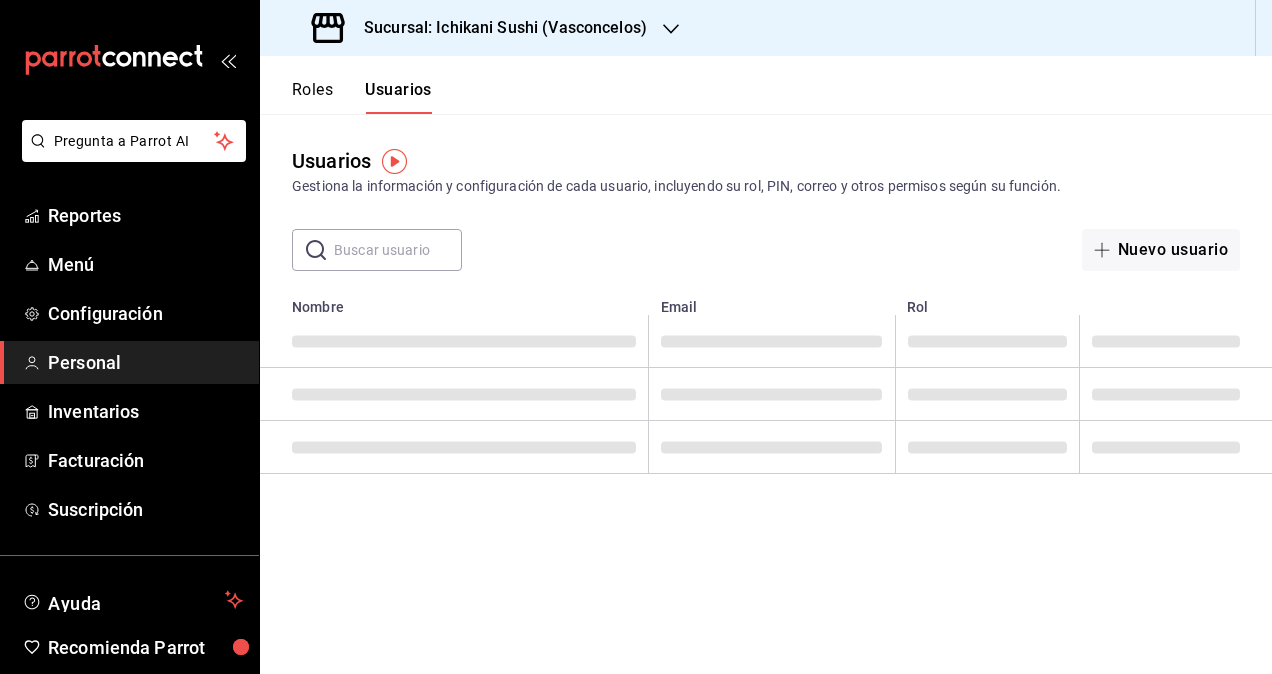 click at bounding box center (398, 250) 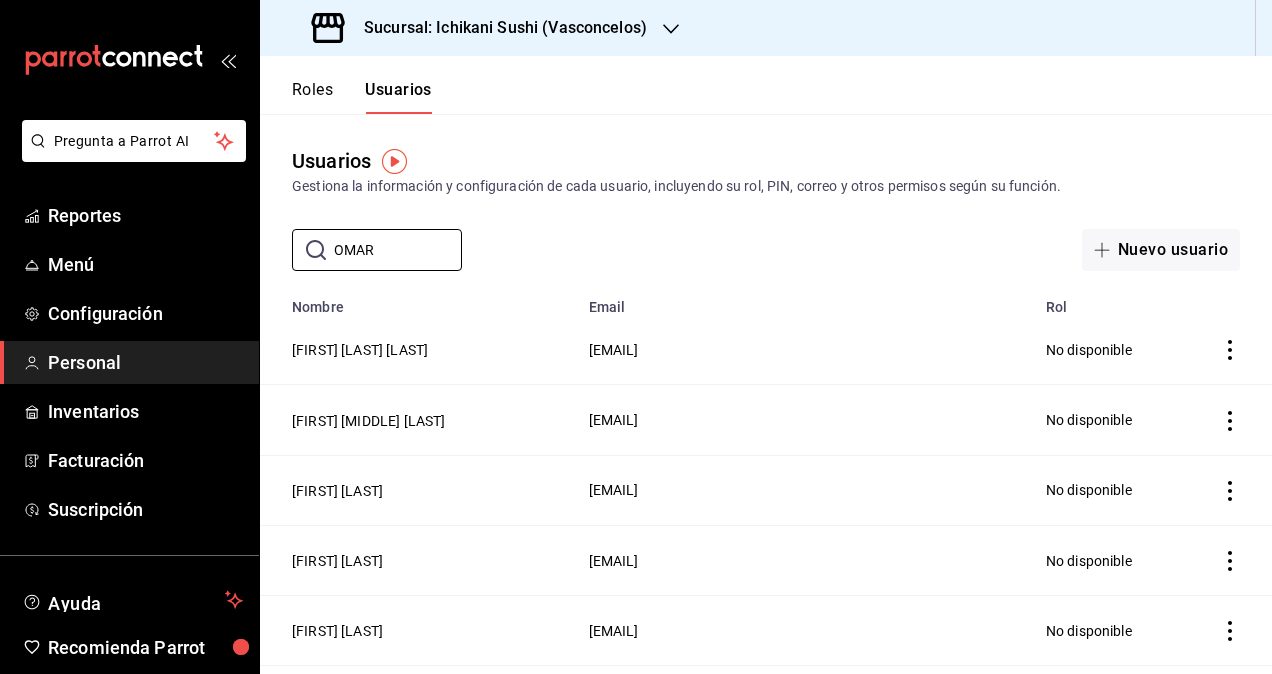 type on "[FIRST] [LAST]" 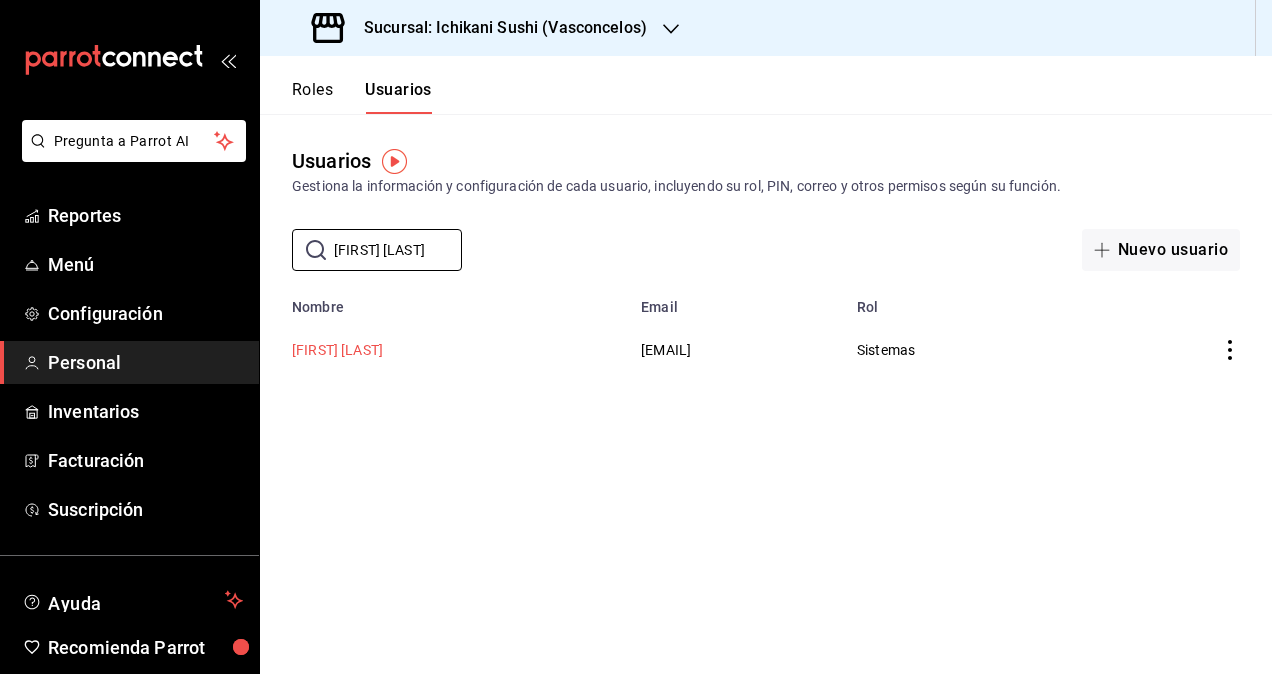 click on "[FIRST] [LAST]" at bounding box center [337, 350] 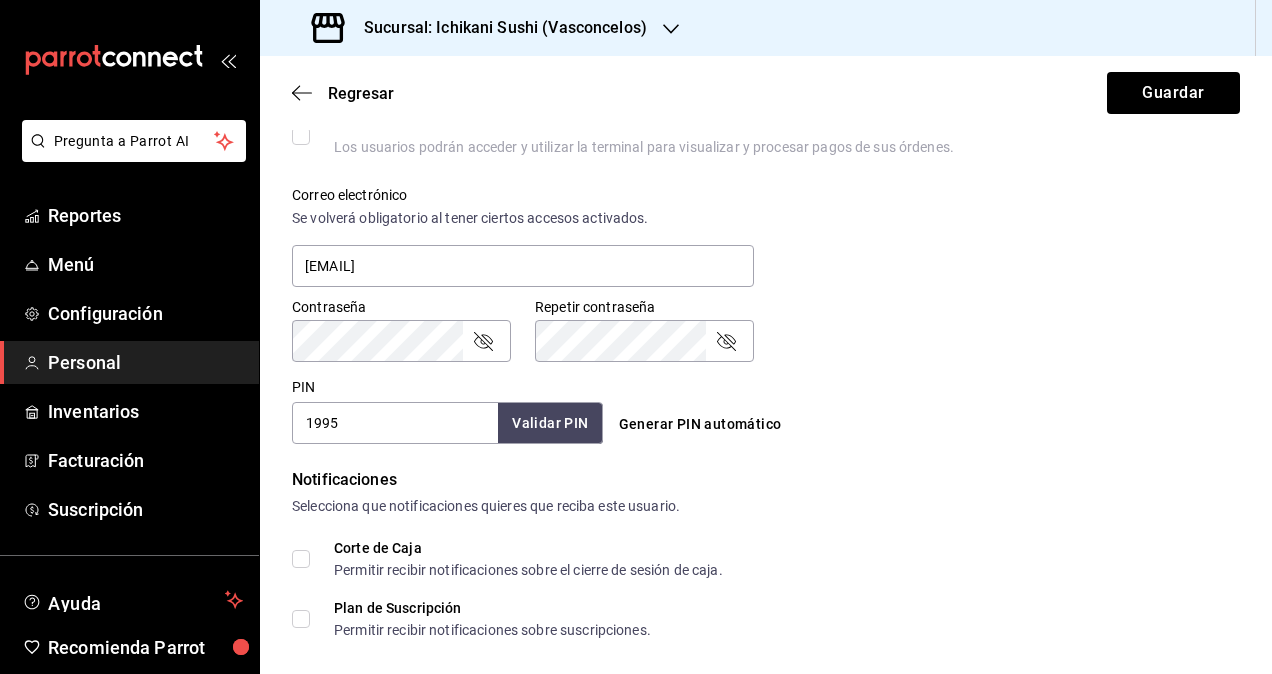 scroll, scrollTop: 824, scrollLeft: 0, axis: vertical 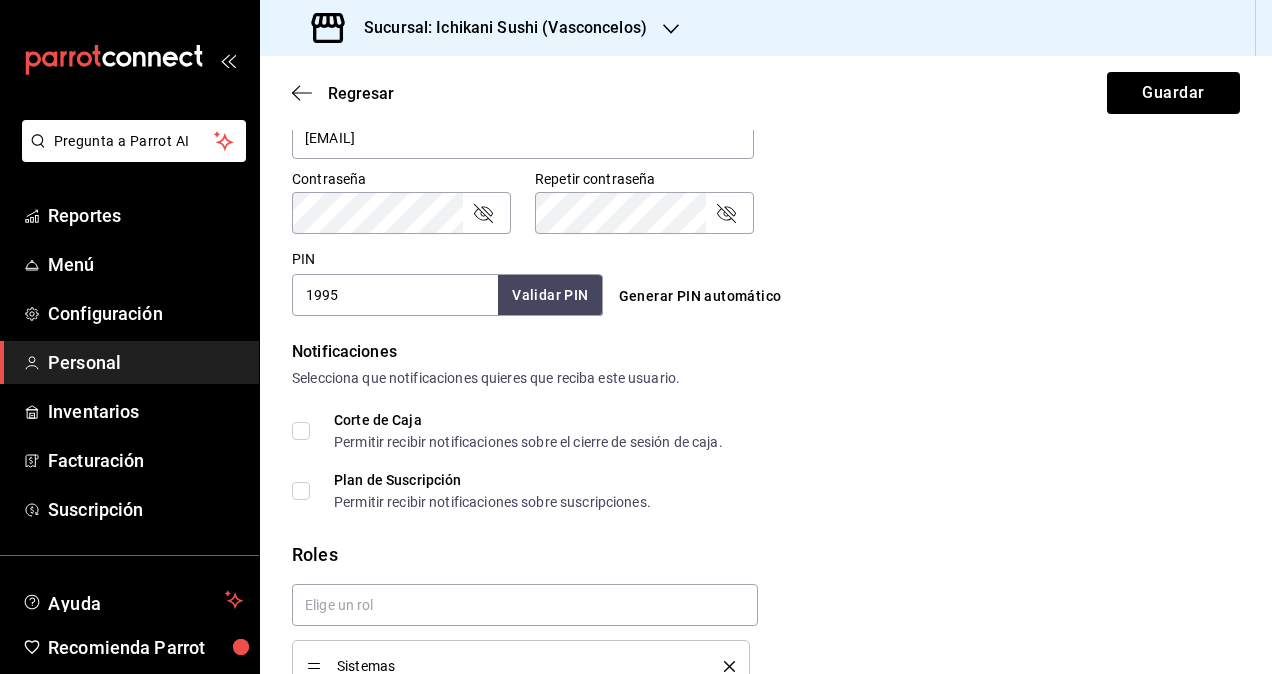 click on "1995" at bounding box center [395, 295] 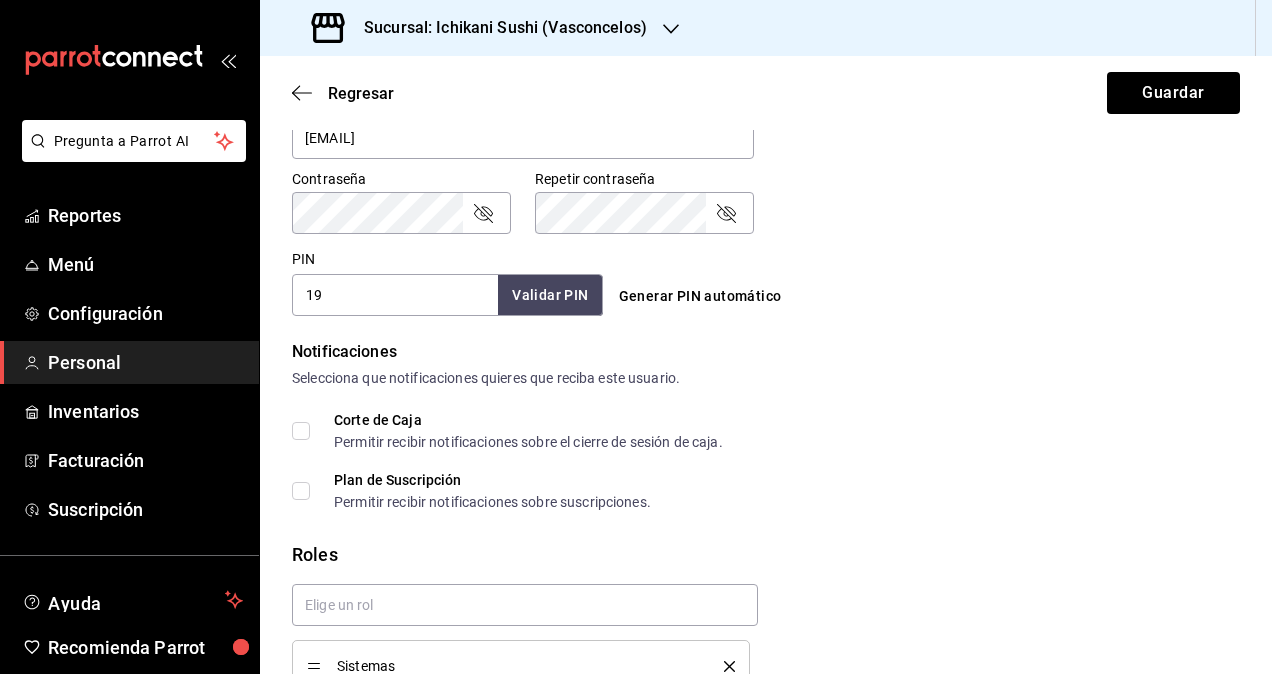 type on "1" 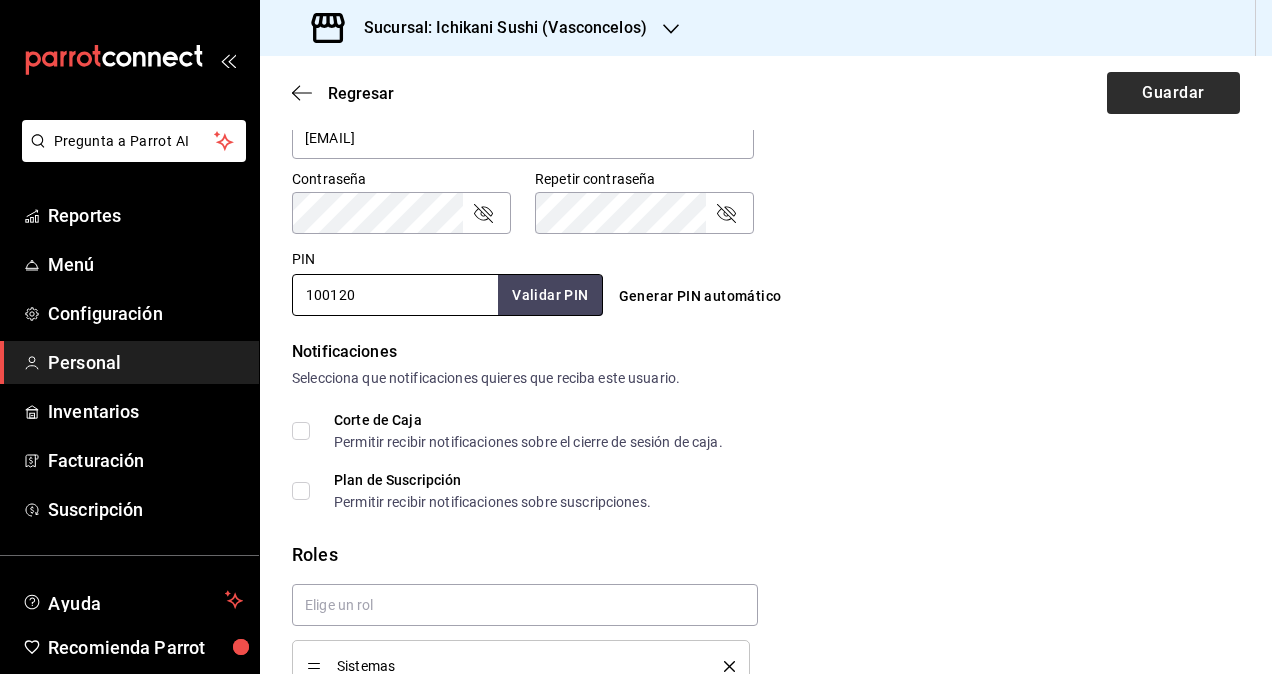 type on "100120" 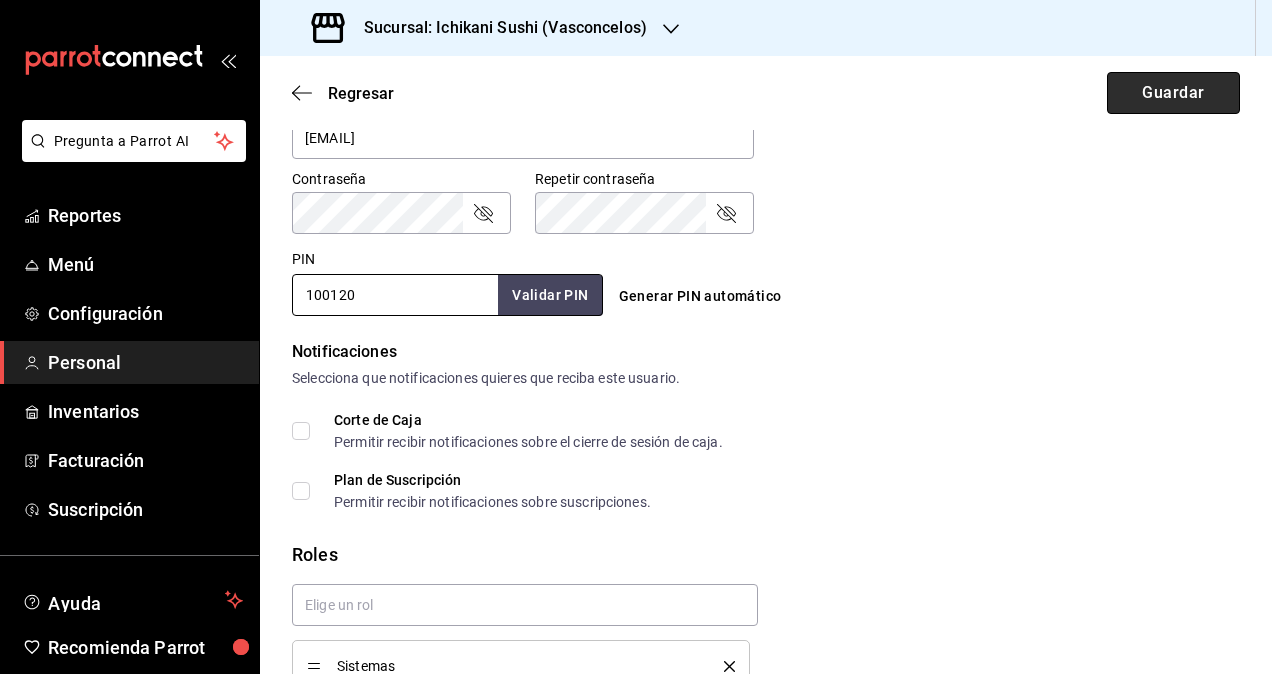 click on "Guardar" at bounding box center [1173, 93] 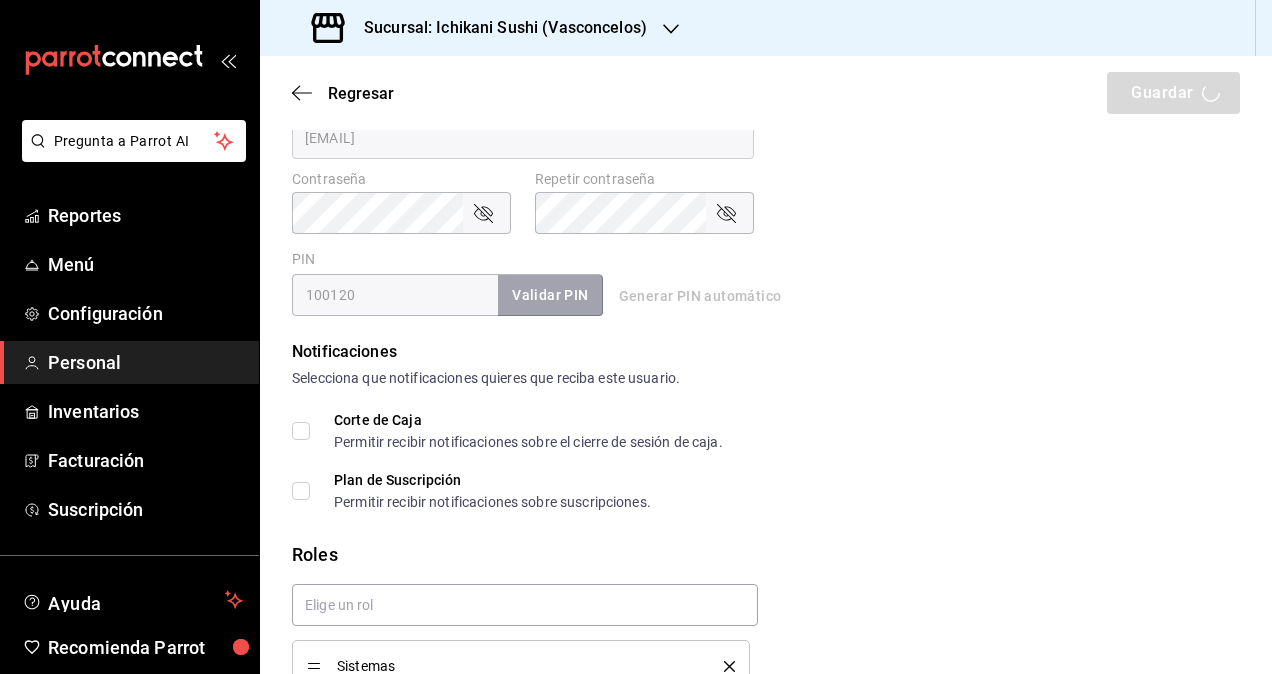 scroll, scrollTop: 0, scrollLeft: 0, axis: both 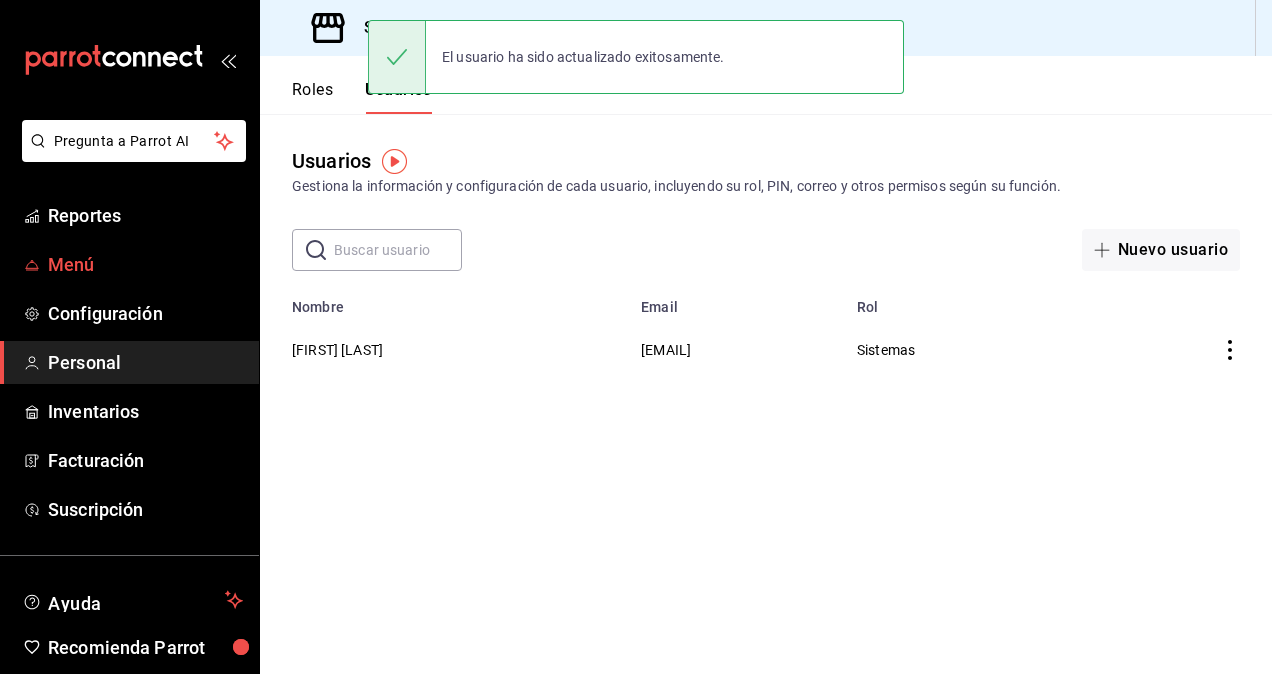 click on "Menú" at bounding box center (129, 264) 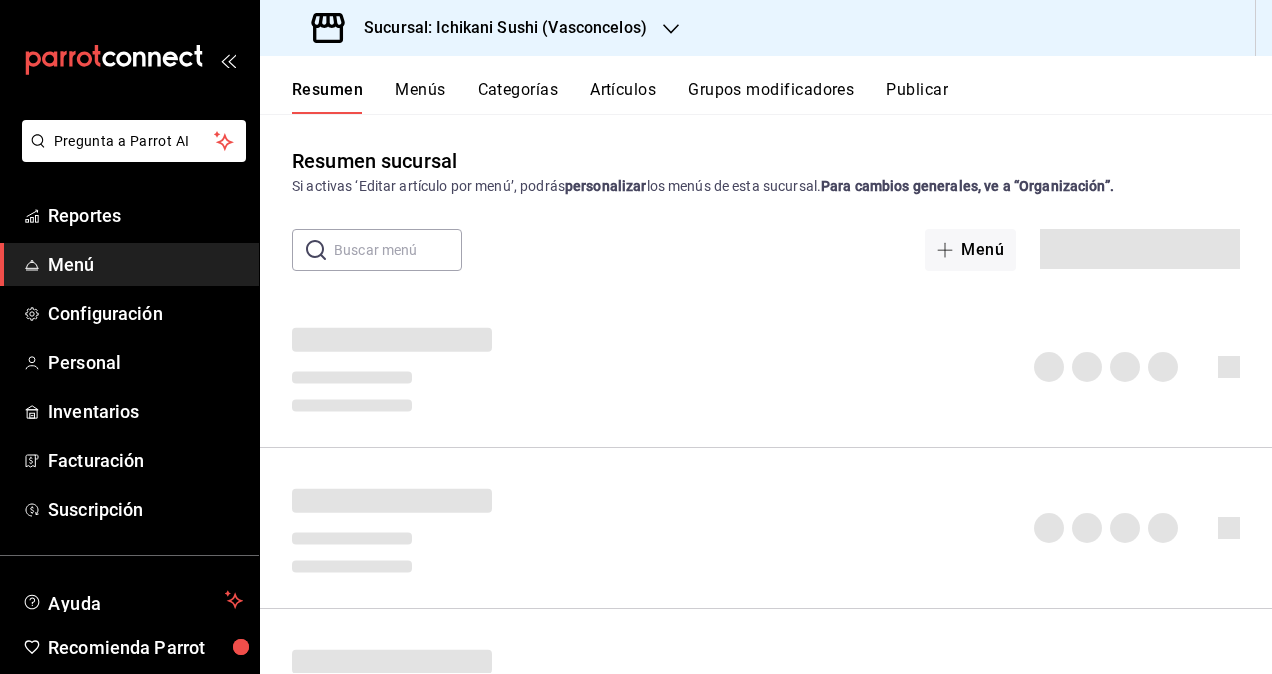 click on "Artículos" at bounding box center [623, 97] 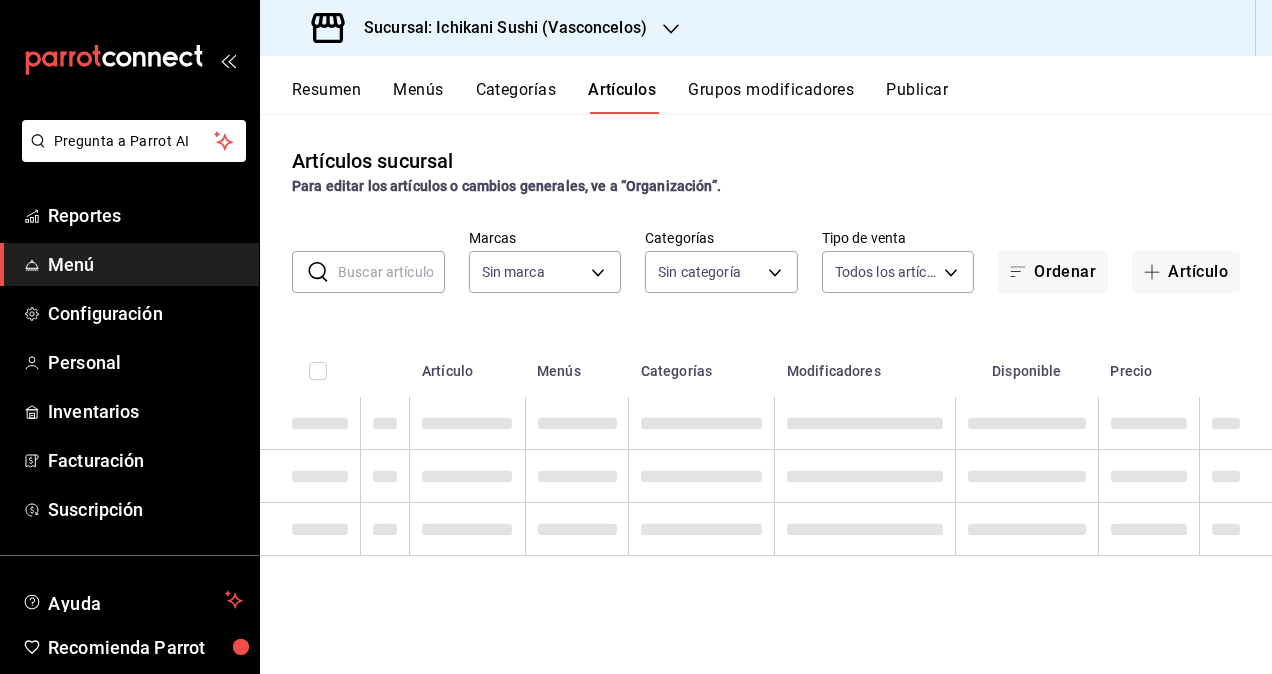 type on "3e284276-a834-4a39-bc59-2edda2d06158" 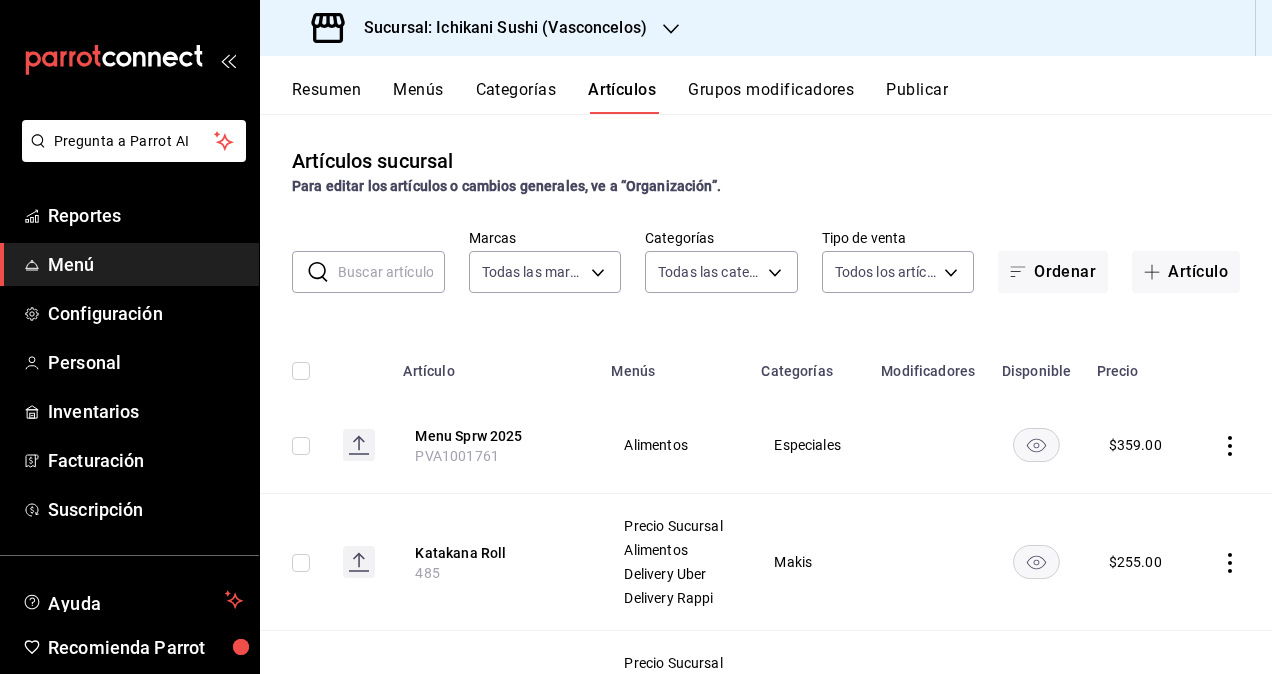 type on "[UUID],[UUID],[UUID],[UUID],[UUID],[UUID],[UUID],[UUID],[UUID],[UUID],[UUID],[UUID],[UUID],[UUID],[UUID],[UUID],[UUID],[UUID],[UUID],[UUID],[UUID],[UUID],[UUID]" 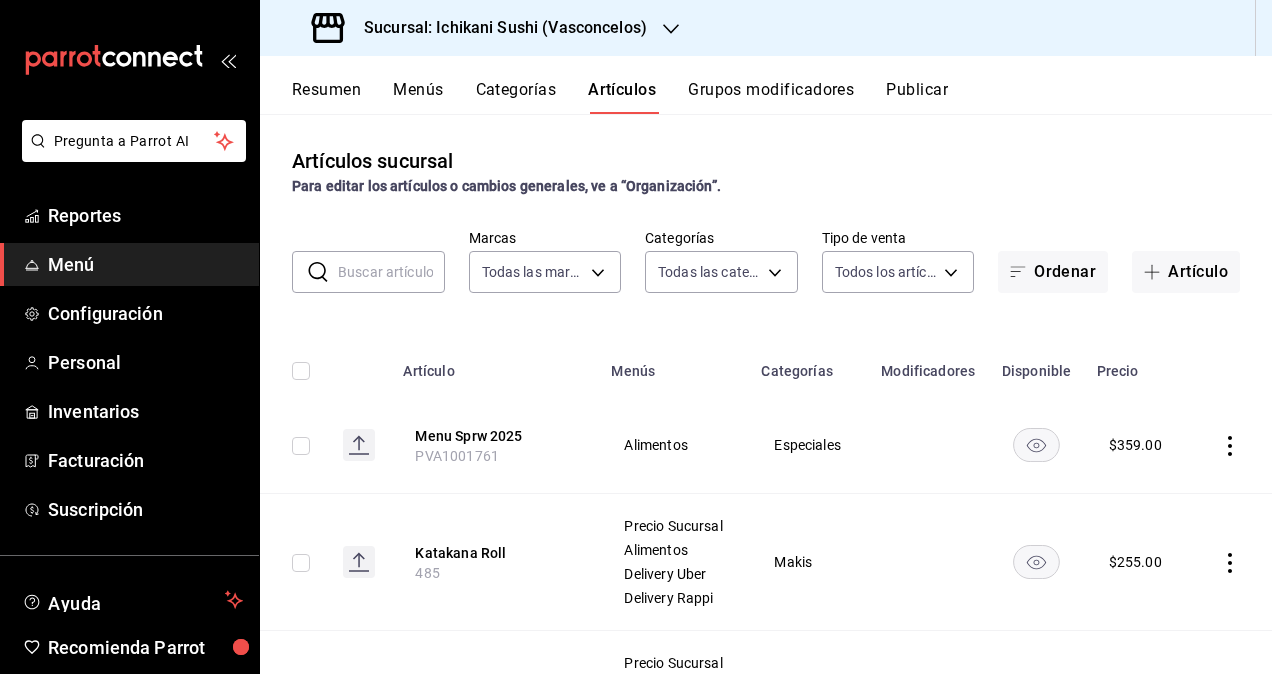 click 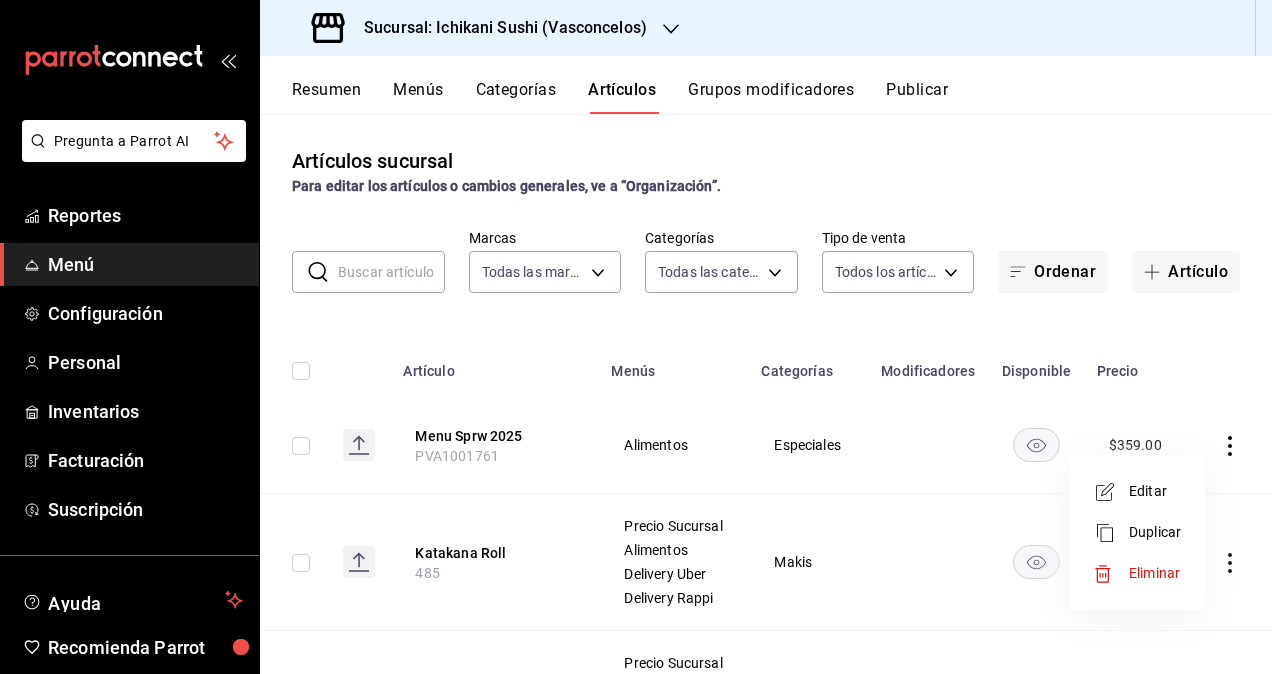 click at bounding box center [1111, 492] 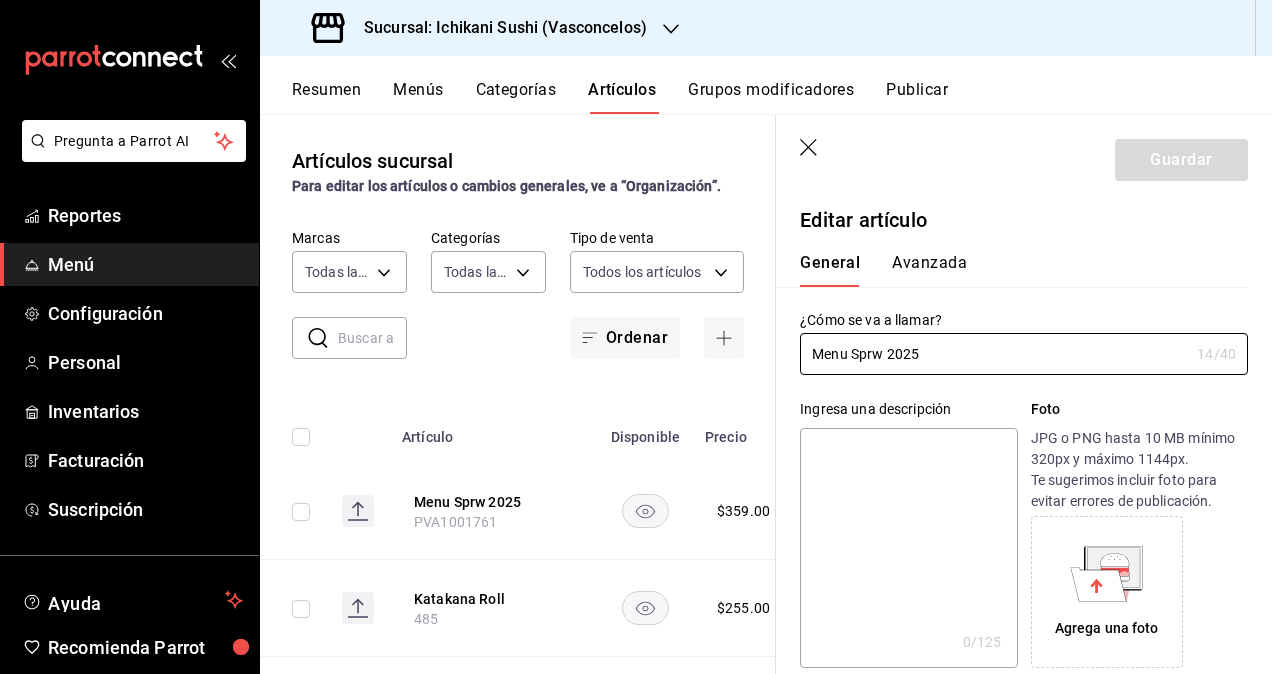 type on "$359.00" 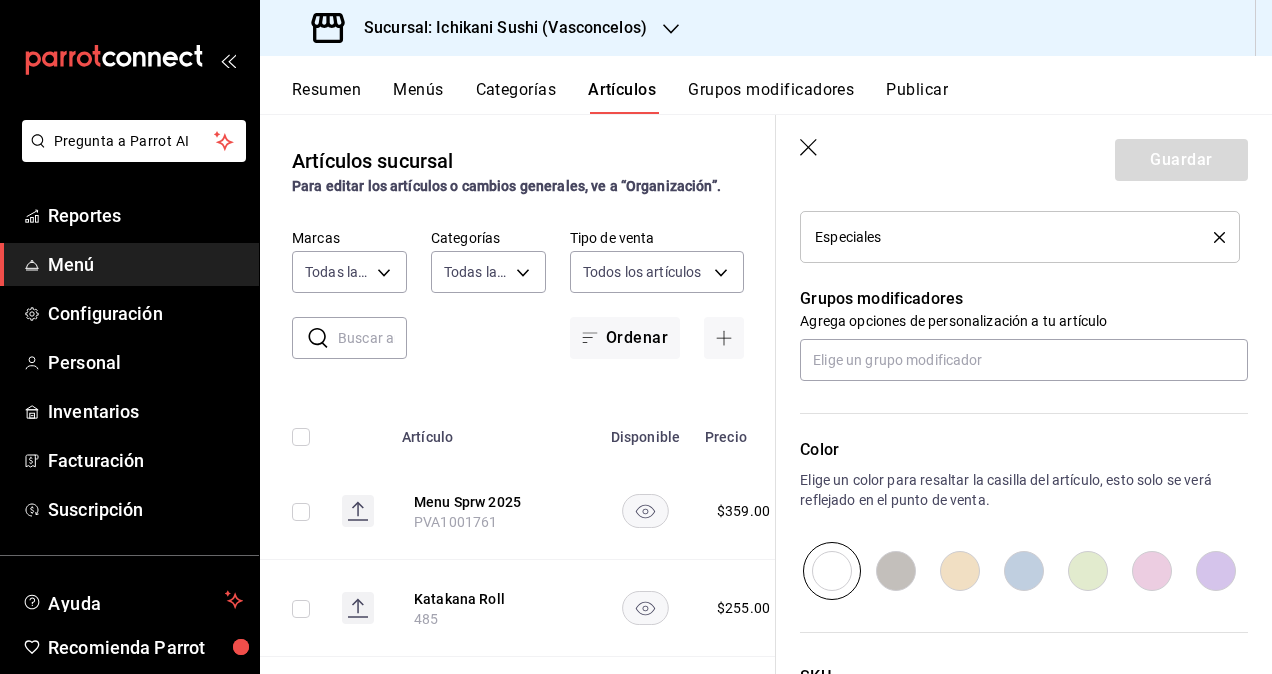 scroll, scrollTop: 818, scrollLeft: 0, axis: vertical 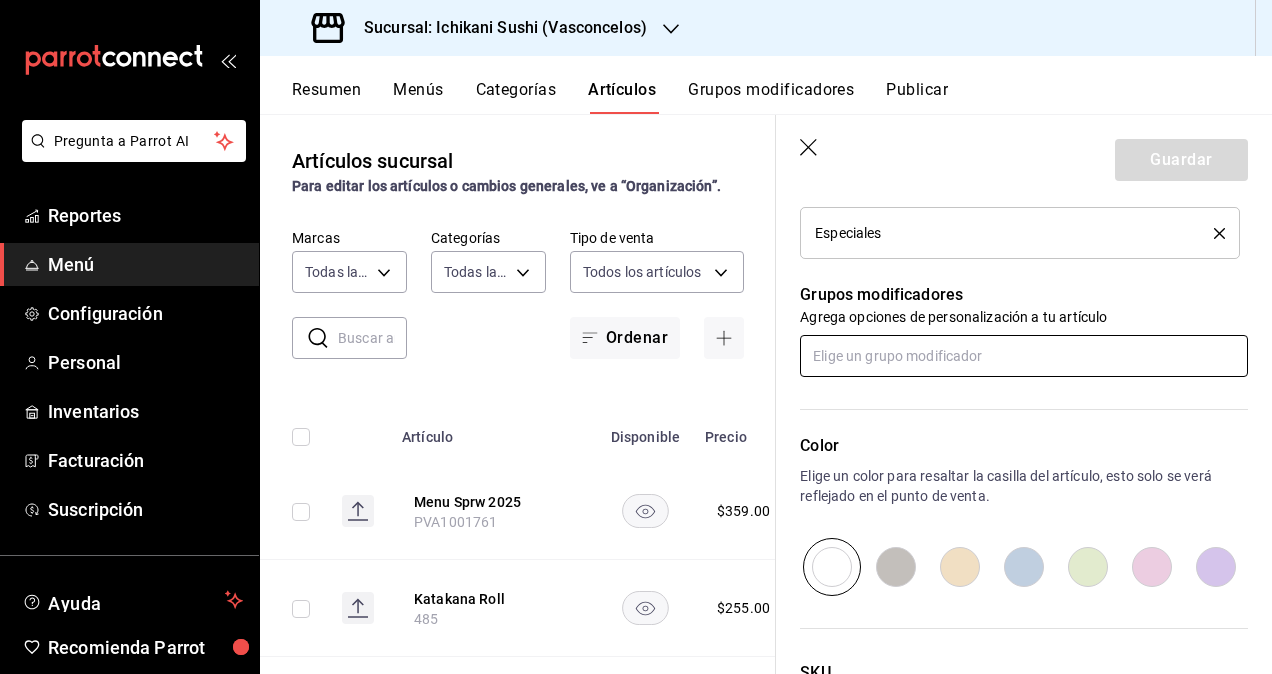 click at bounding box center (1024, 356) 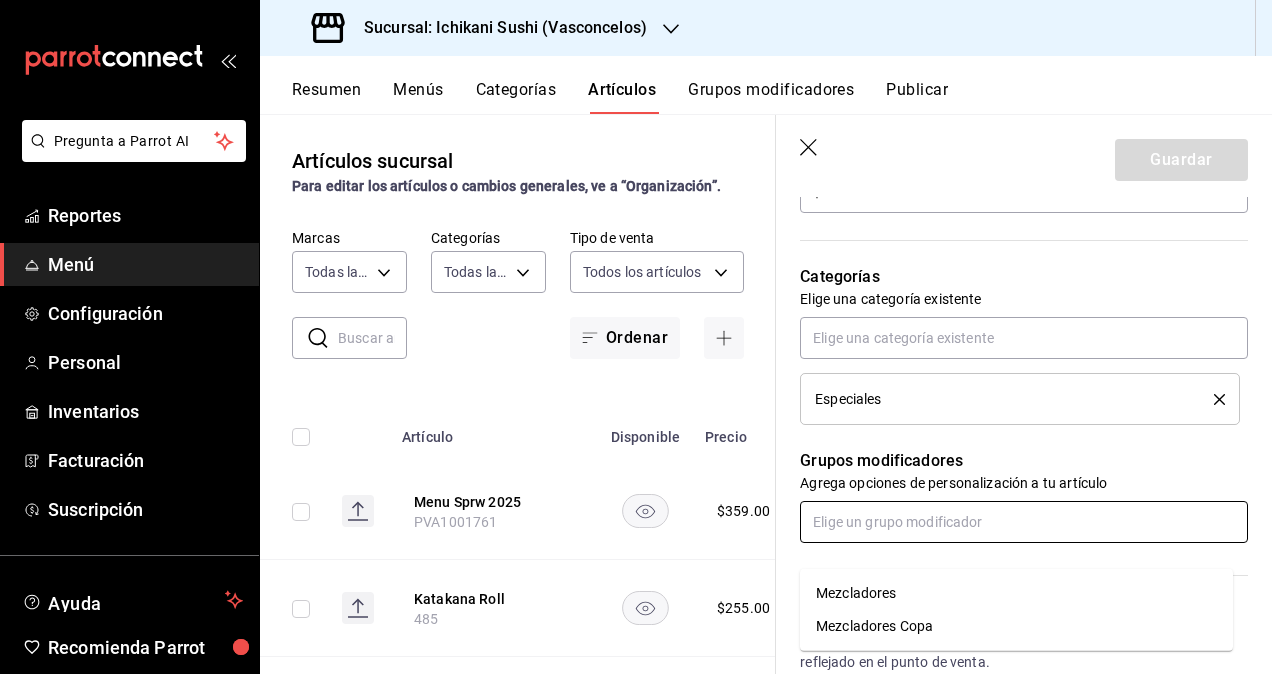 scroll, scrollTop: 625, scrollLeft: 0, axis: vertical 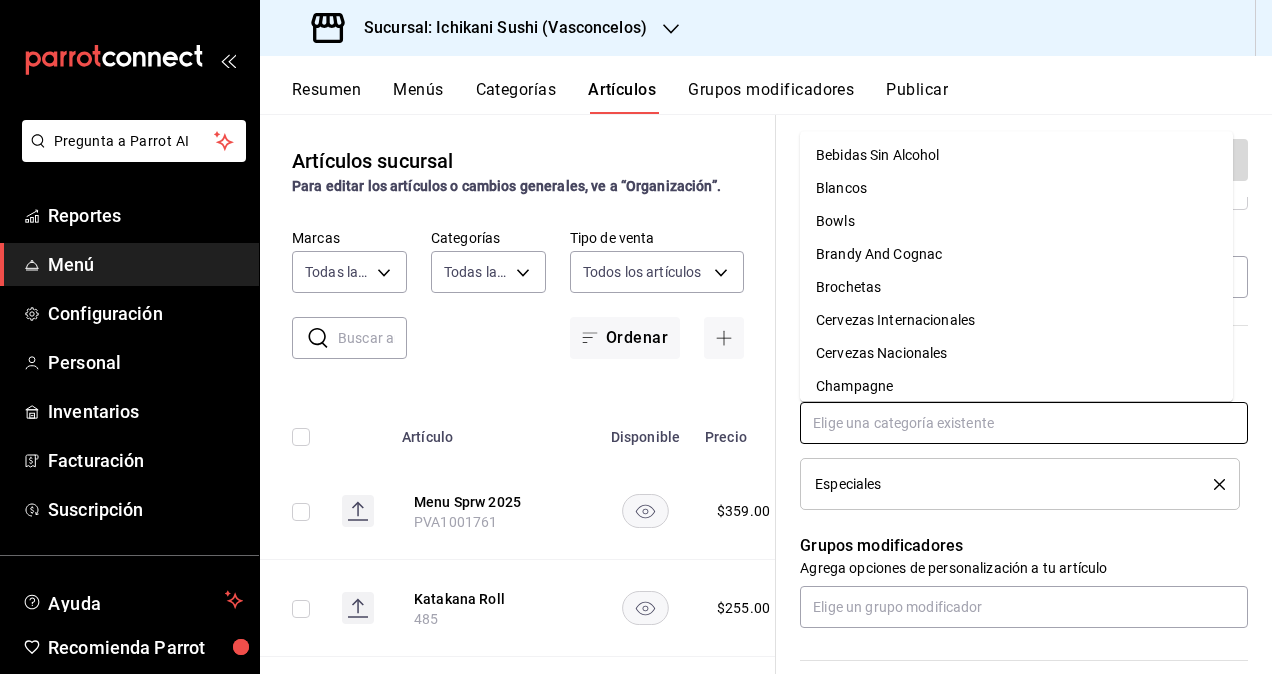click at bounding box center [1024, 423] 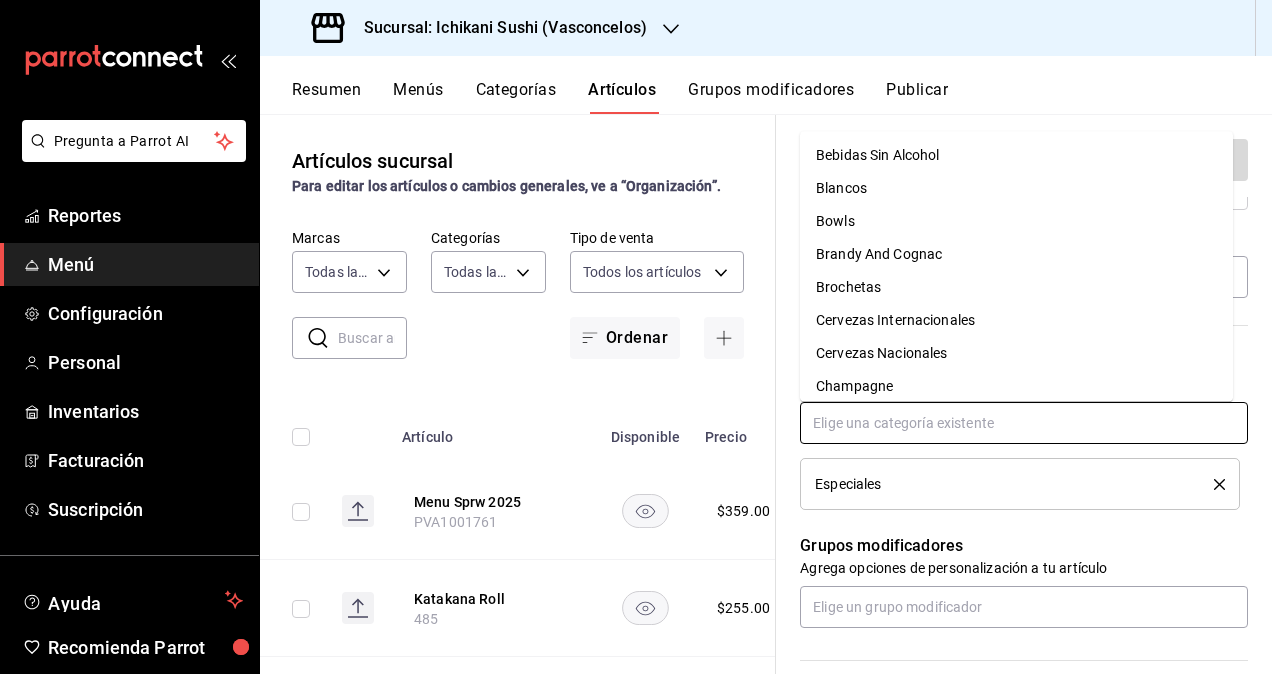 click at bounding box center (1024, 423) 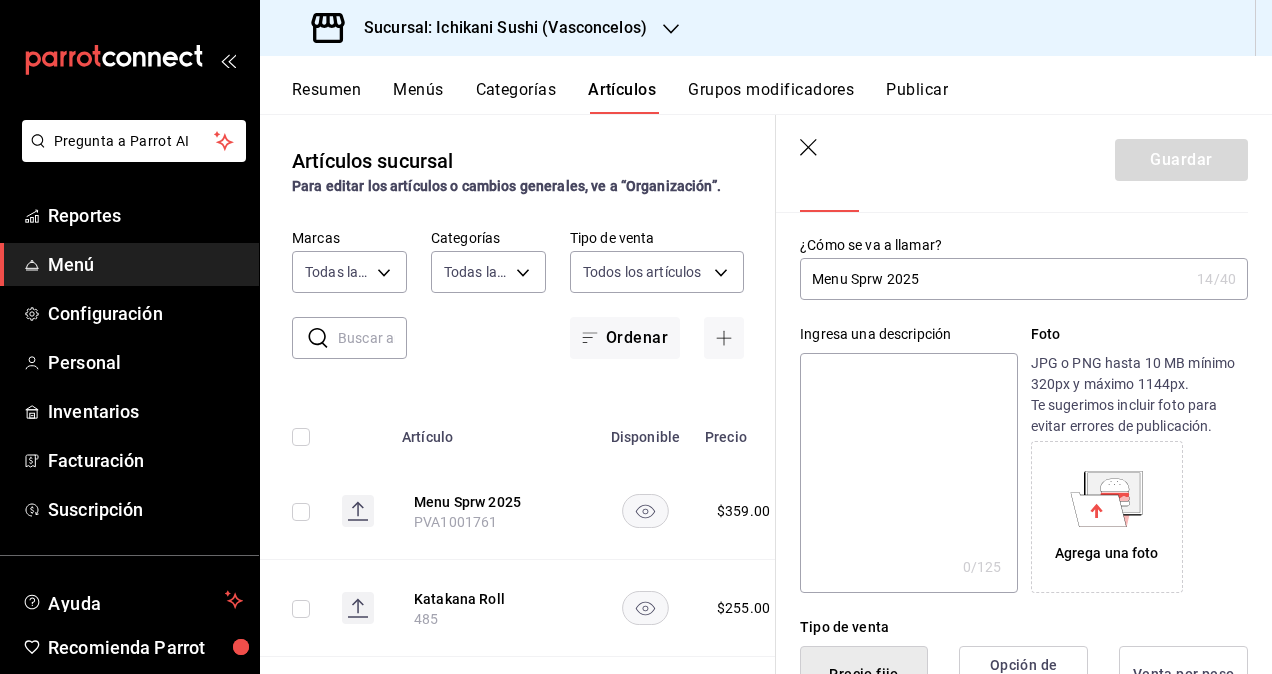 scroll, scrollTop: 0, scrollLeft: 0, axis: both 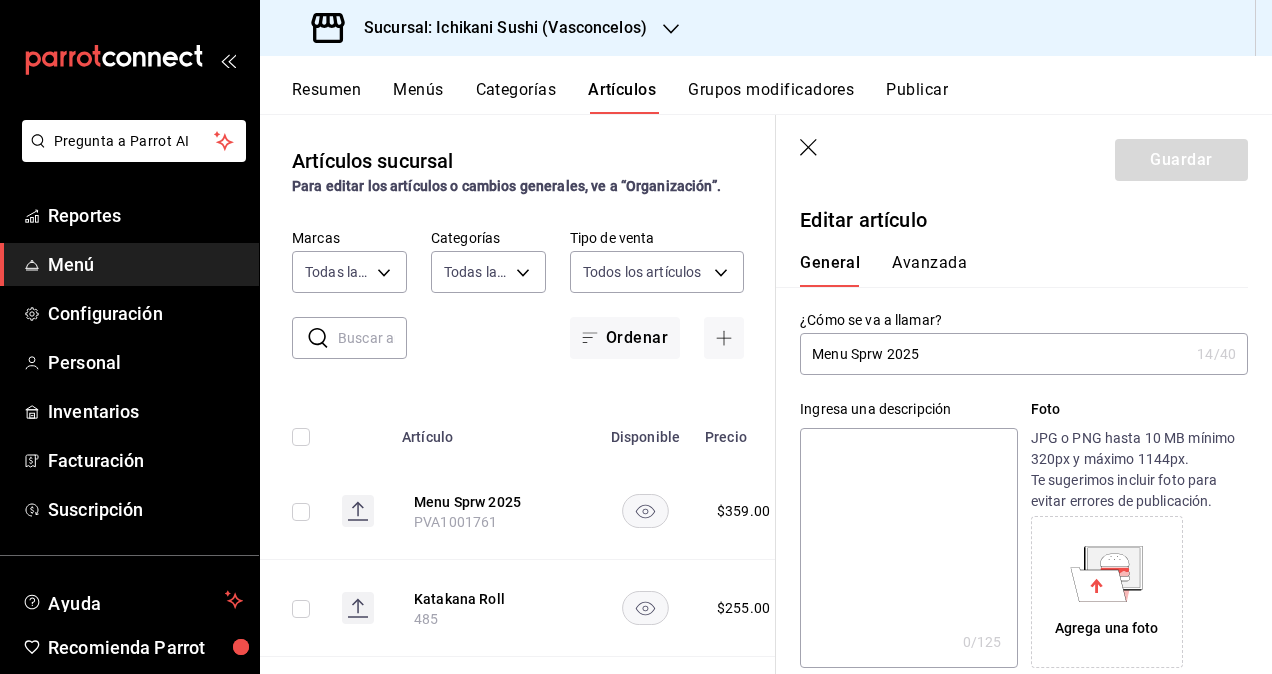 click on "Avanzada" at bounding box center (929, 270) 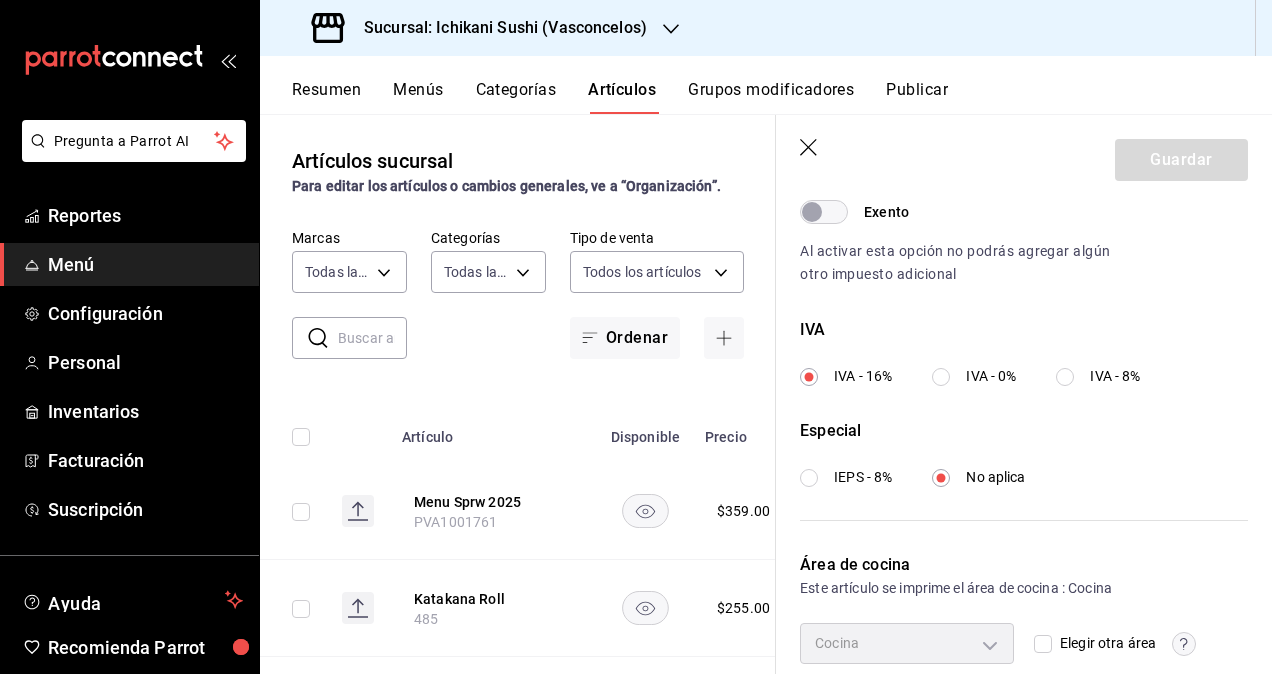scroll, scrollTop: 736, scrollLeft: 0, axis: vertical 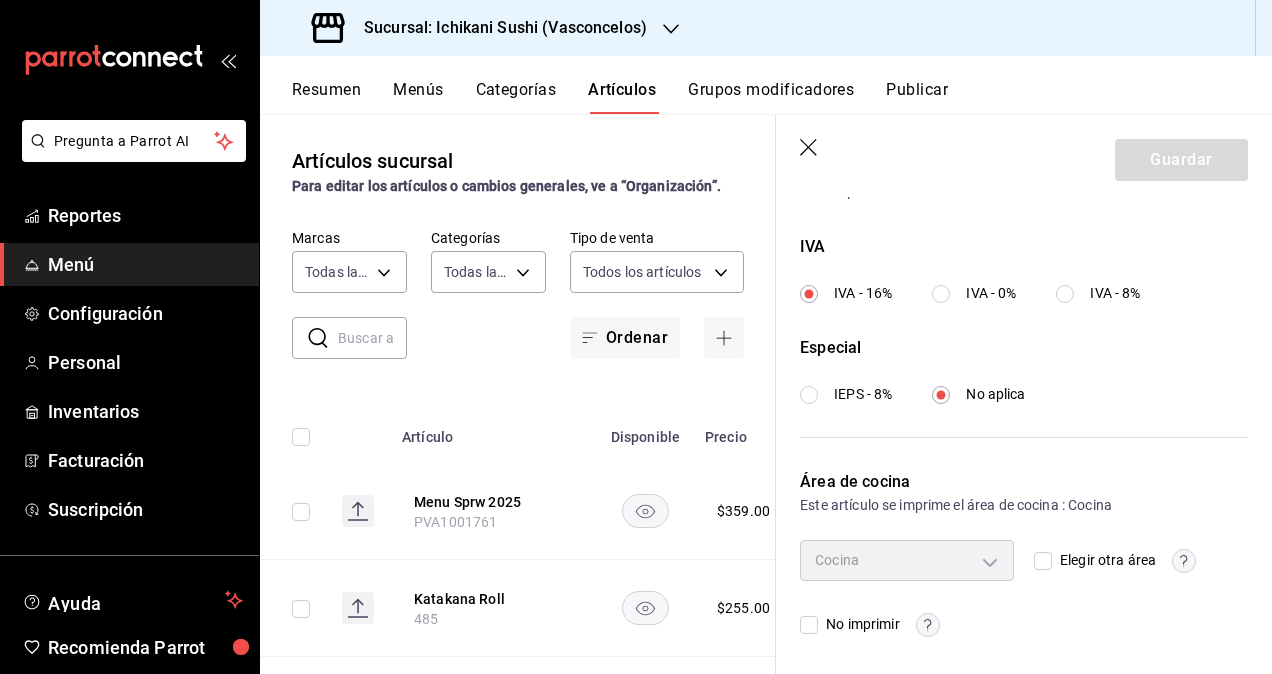 click on "Elegir otra área" at bounding box center [1043, 561] 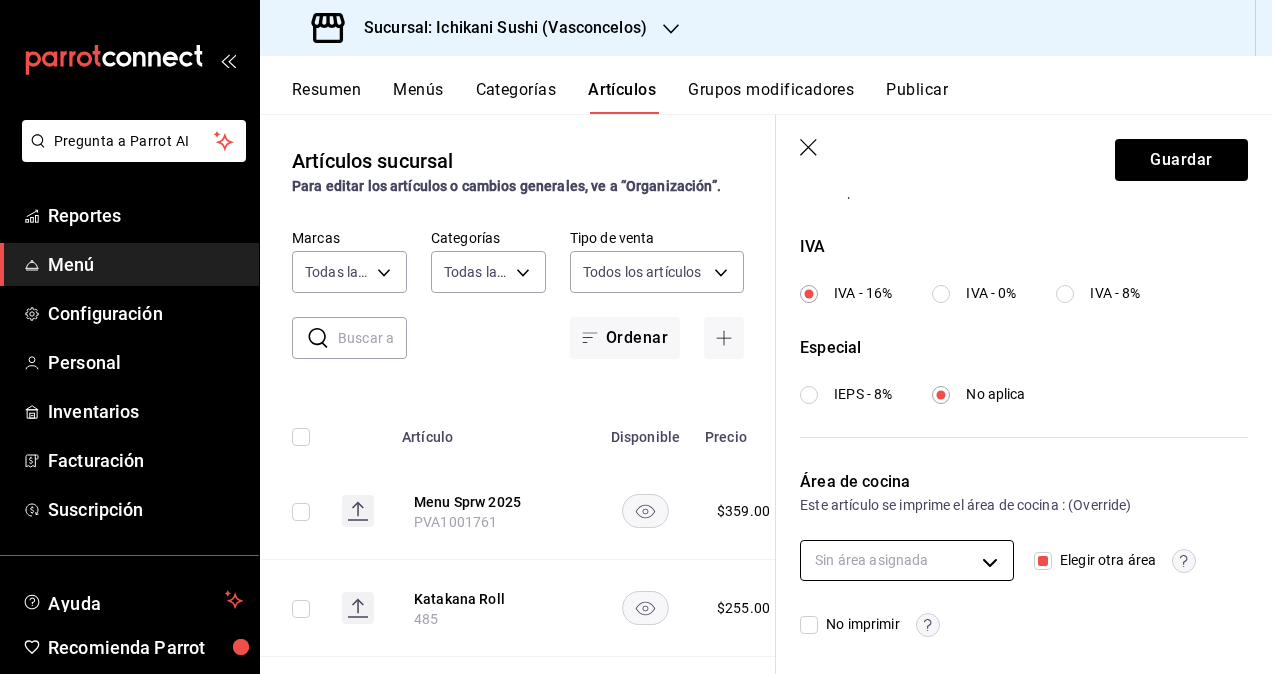 click on "Pregunta a Parrot AI Reportes   Menú   Configuración   Personal   Inventarios   Facturación   Suscripción   Ayuda Recomienda Parrot    Sugerir nueva función   Sucursal: Ichikani Sushi (GDL) Resumen Menús Categorías Artículos Grupos modificadores Publicar Artículos sucursal Para editar los artículos o cambios generales, ve a “Organización”. ​ ​ Marcas Todas las marcas, Sin marca [UUID] Categorías Todas las categorías, Sin categoría Tipo de venta Todos los artículos ALL Ordenar Artículo Disponible Precio Menu Sprw 2025 PVA1001761 $ 359.00 Katakana Roll 485 $ 255.00 Gyozas De Puerco Picante 486 $ 198.00 Bleed Cop. 484 $ 265.00 Bleed 750 Ml 483 $ 1040.00 Whisky Dia del Padre AR-1749832784848 $ 0.00 Timbales de Atun (1Pz) AR-1747509245762 $ 85.00 Timbales de Atun (3 pz) 482 $ 249.00 Whispering Angel 10 Mayo 479 $ 279.00 Spicy Maki Mixto 480 $ 295.00 Hand Roll Ebi Crunch 481 $ 129.00 Hamana Roll 477 $ 275.00 SCHWEPPES AR-211742788222530 $" at bounding box center [636, 337] 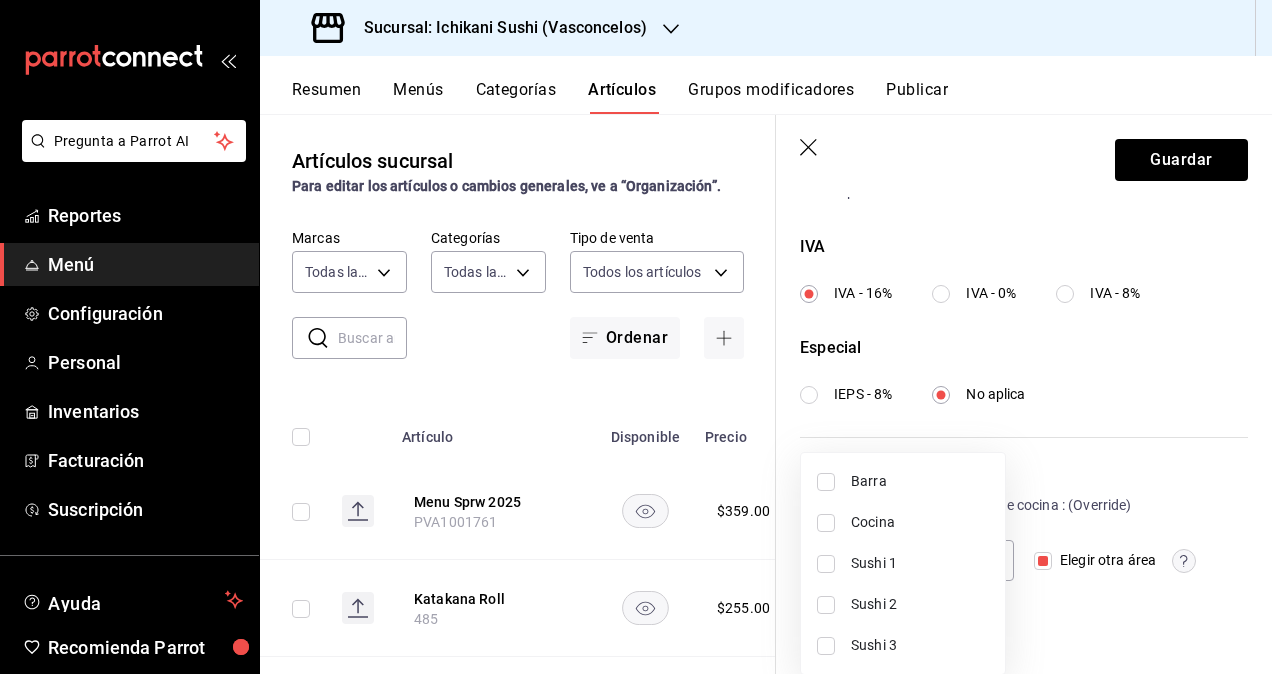 click on "Cocina" at bounding box center [903, 522] 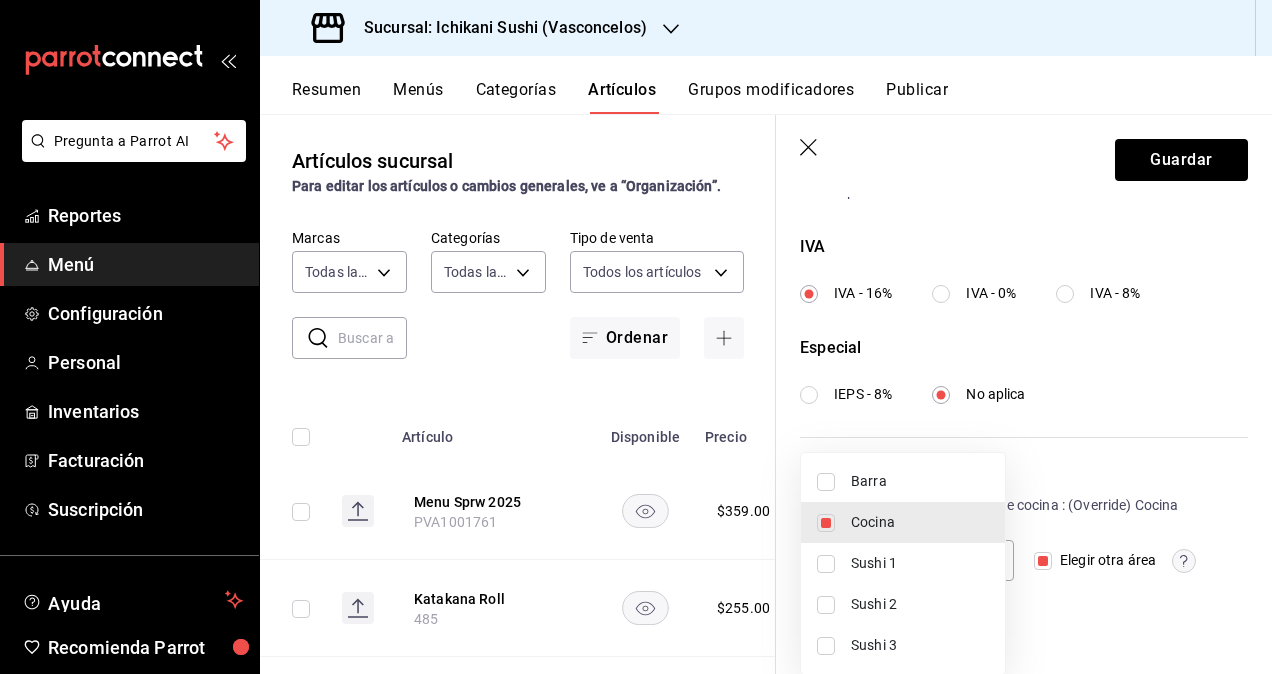type on "[UUID]" 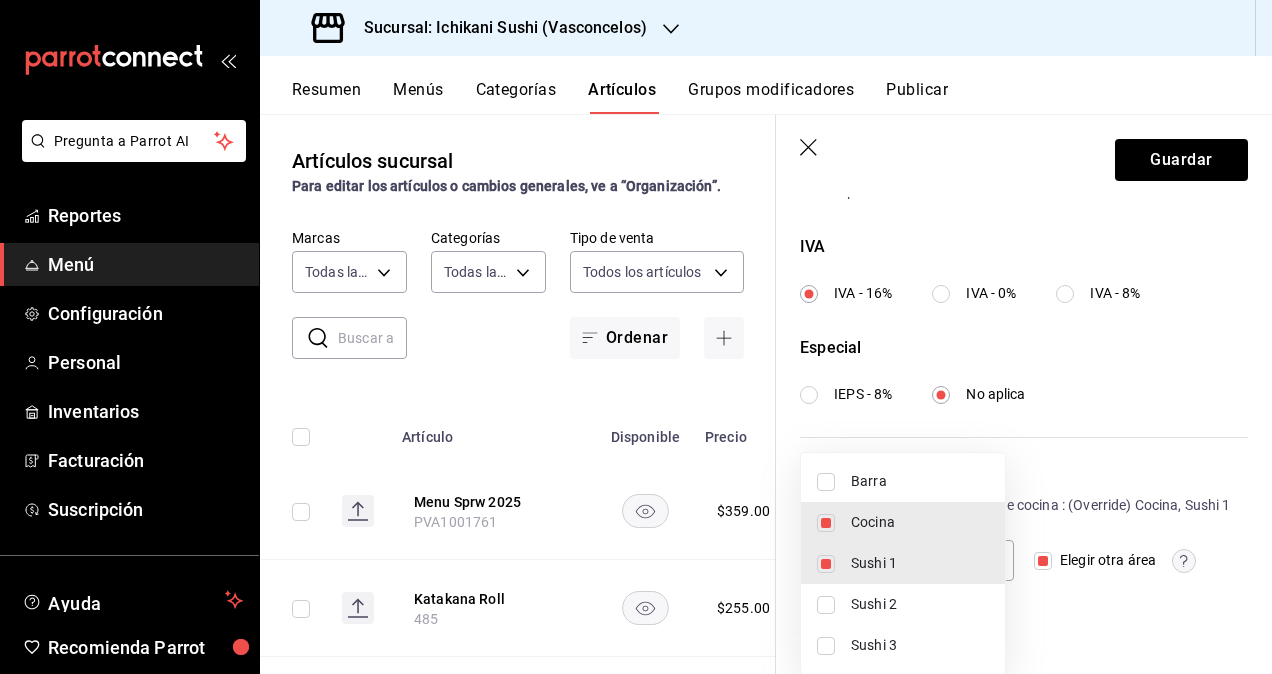 type 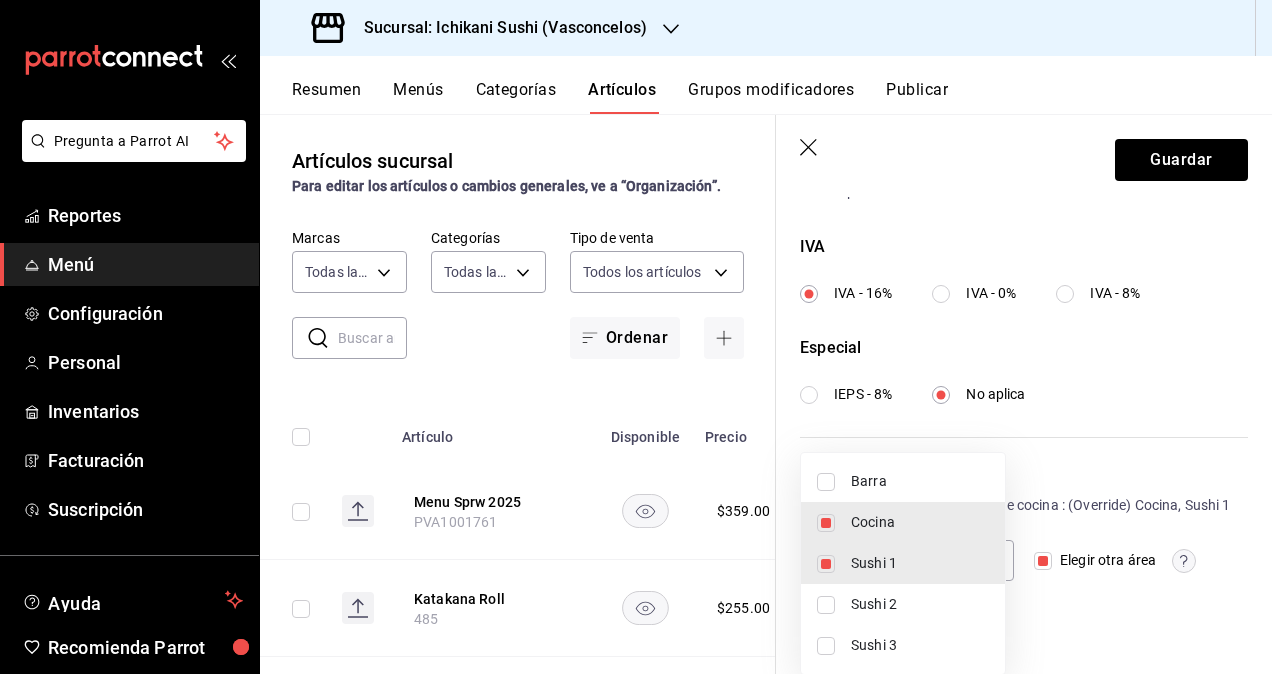 click at bounding box center [826, 564] 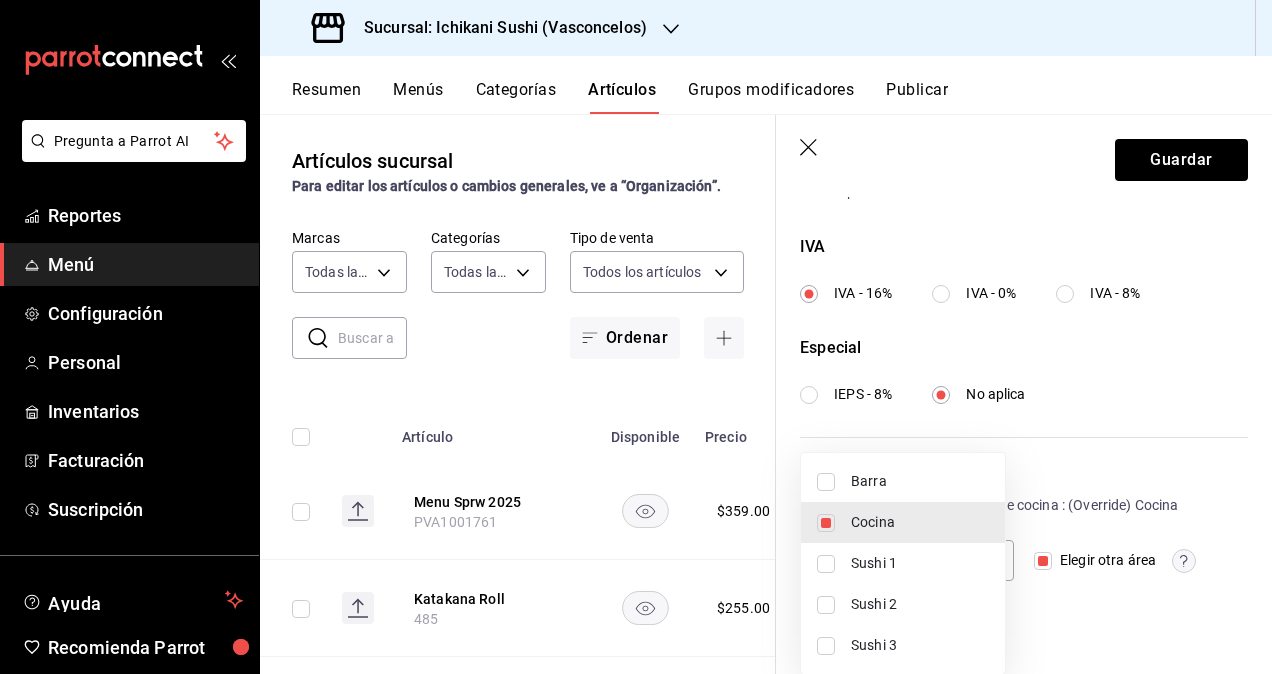 click at bounding box center (826, 605) 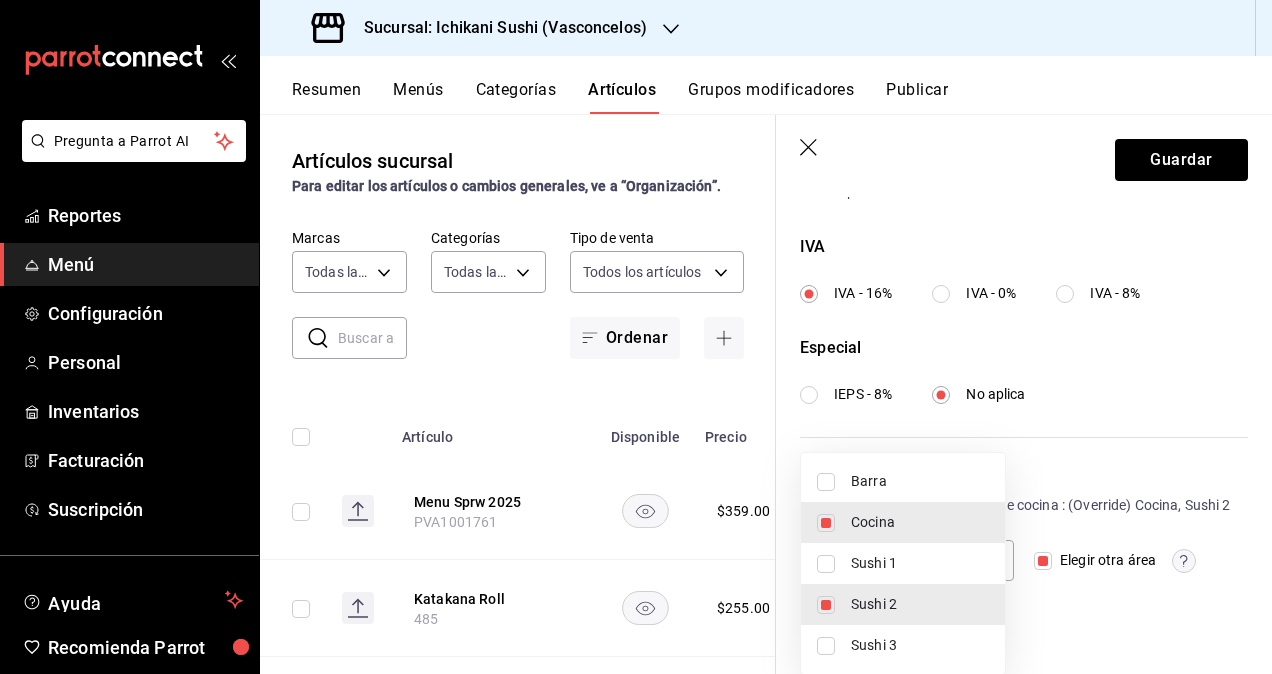 click at bounding box center [636, 337] 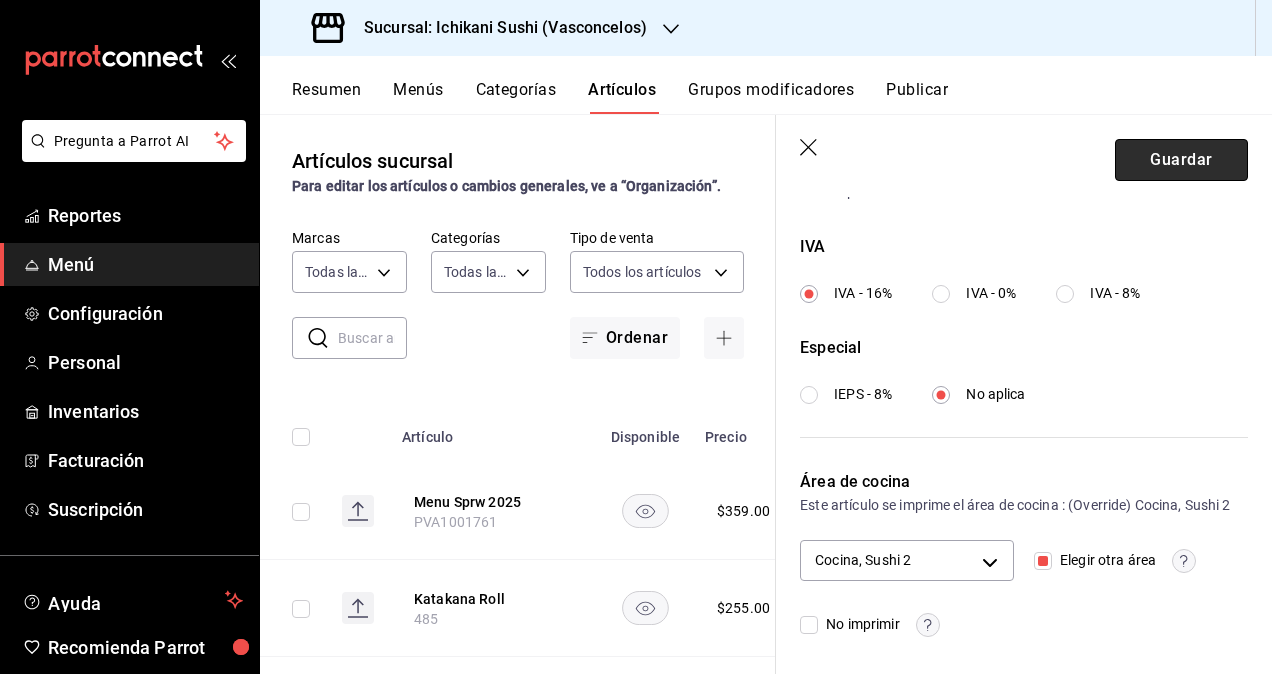 click on "Guardar" at bounding box center [1181, 160] 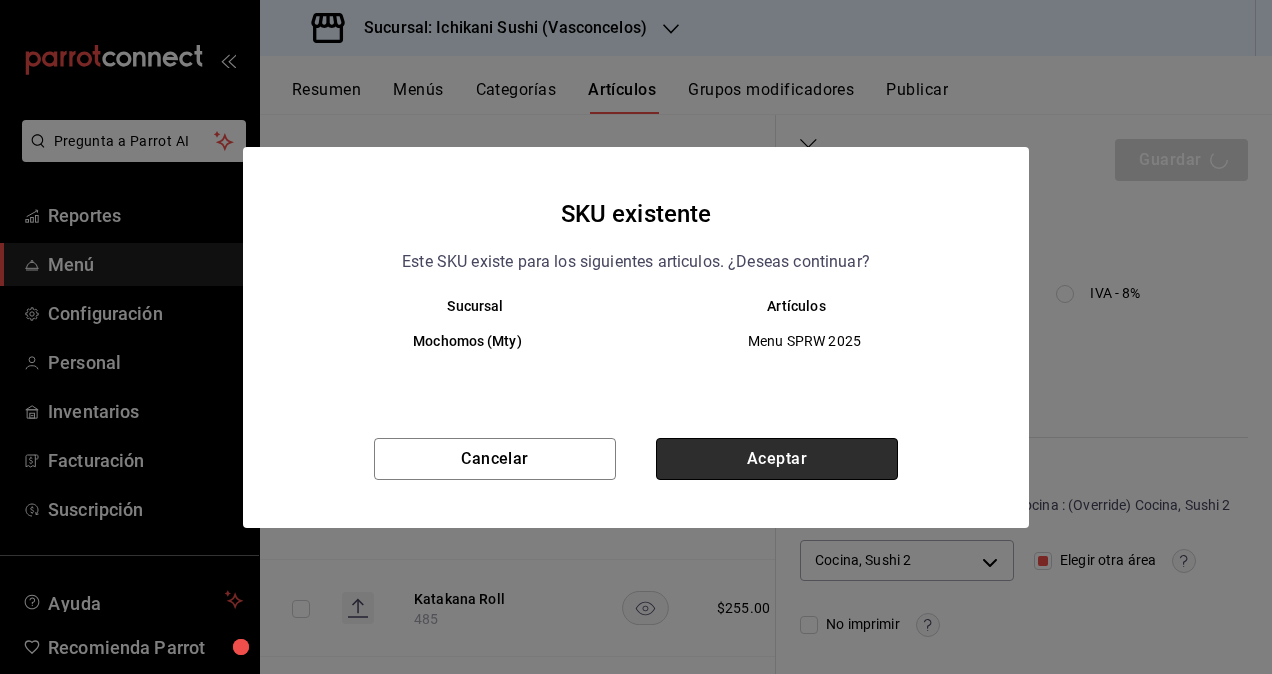 click on "Aceptar" at bounding box center [777, 459] 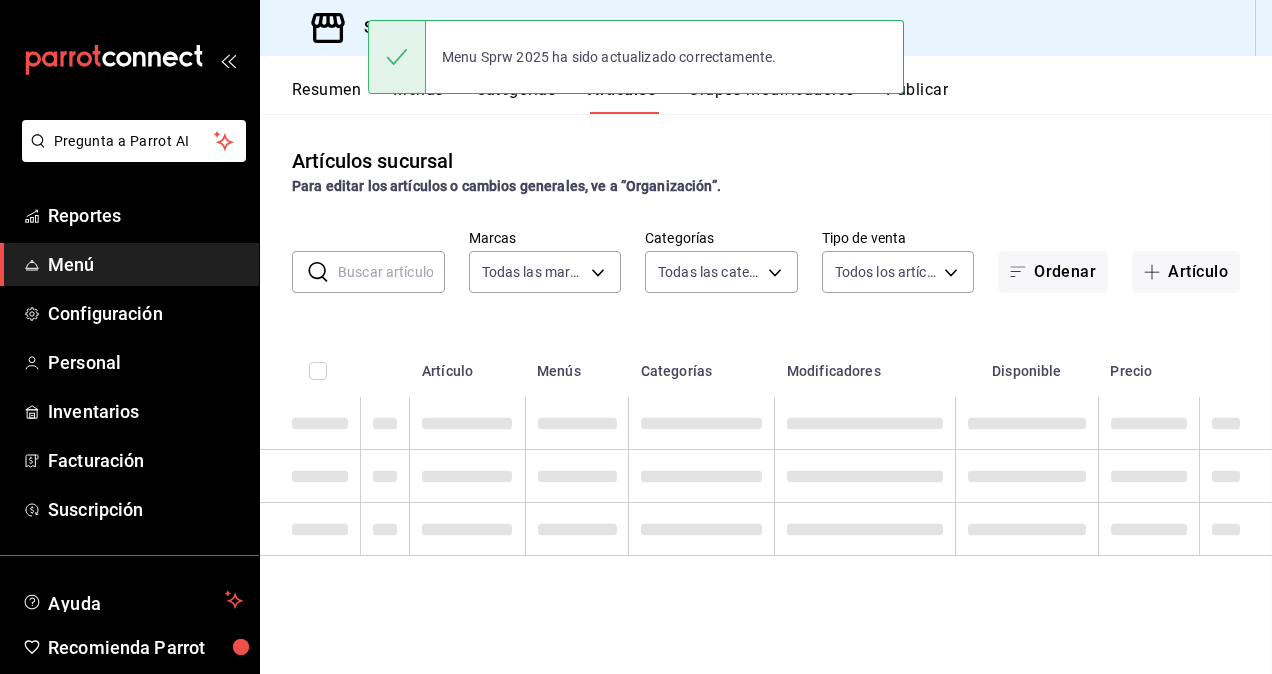 scroll, scrollTop: 0, scrollLeft: 0, axis: both 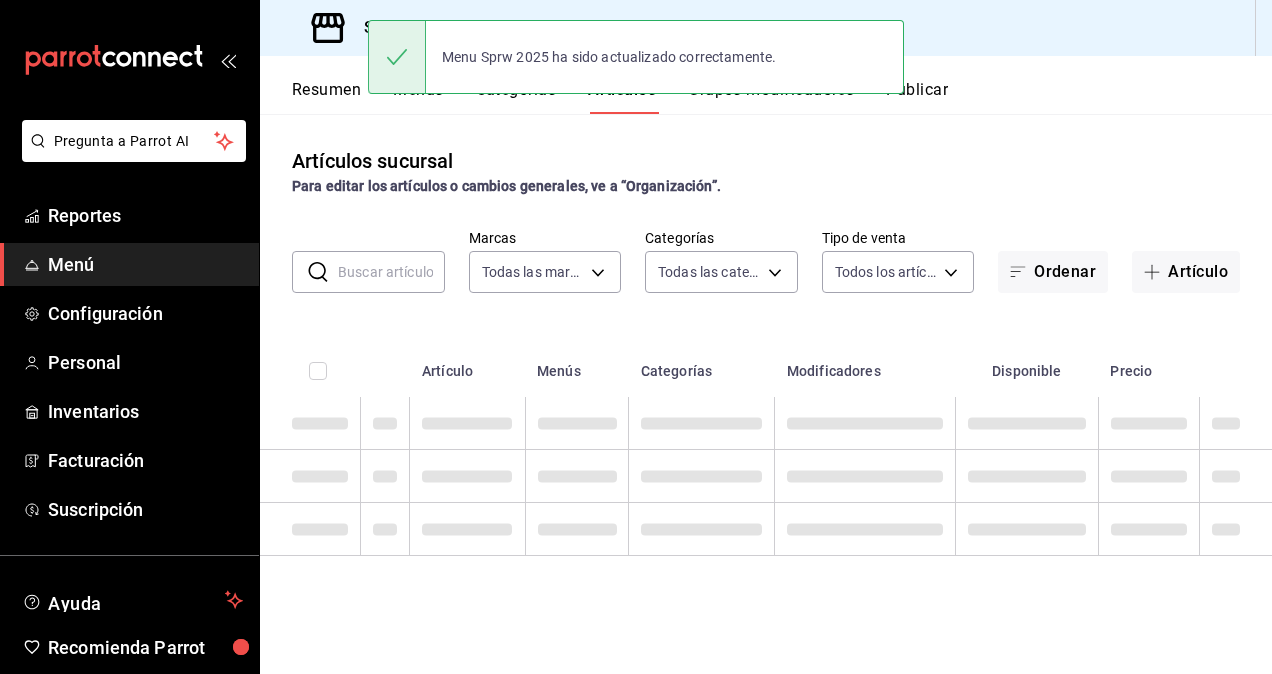 click on "Publicar" at bounding box center [917, 97] 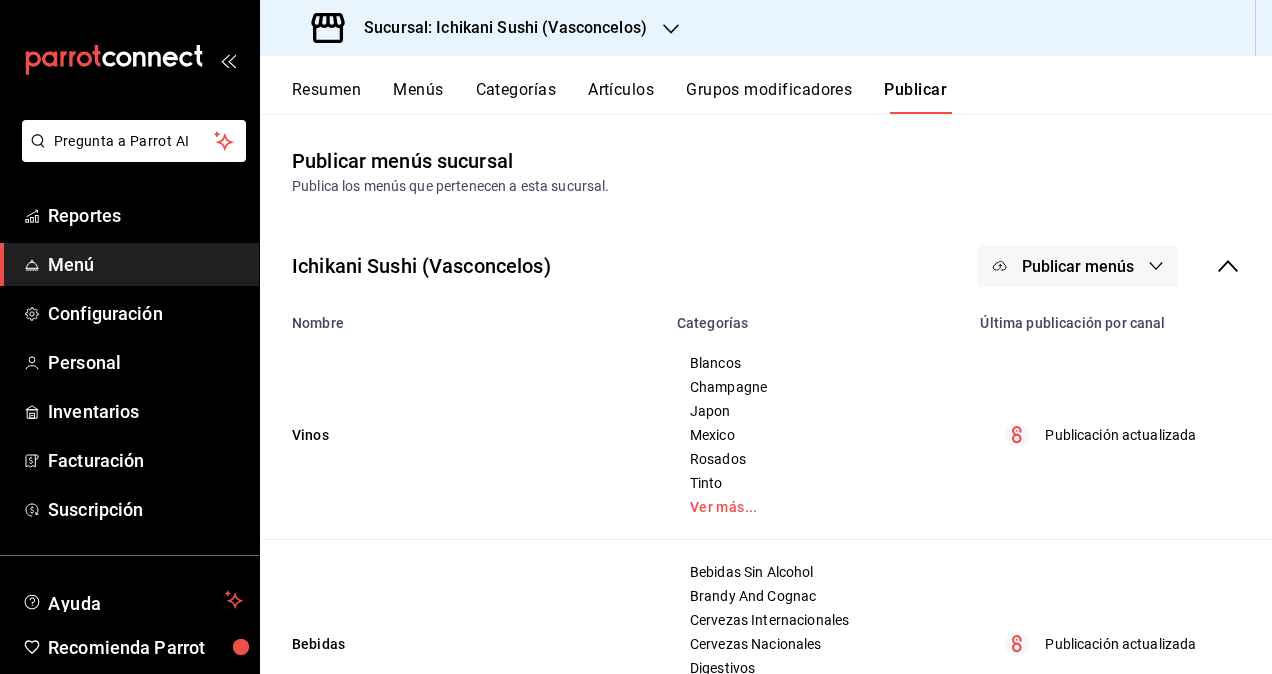 click on "Publicar menús" at bounding box center [1078, 266] 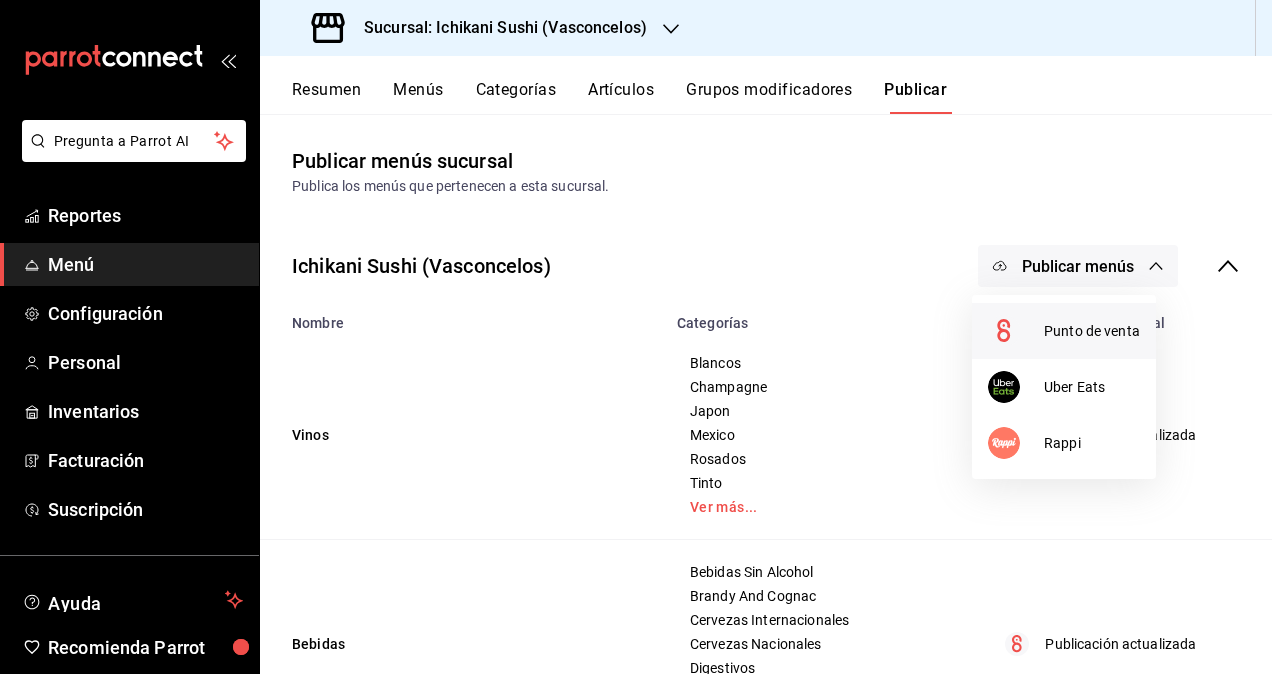 click on "Punto de venta" at bounding box center (1092, 331) 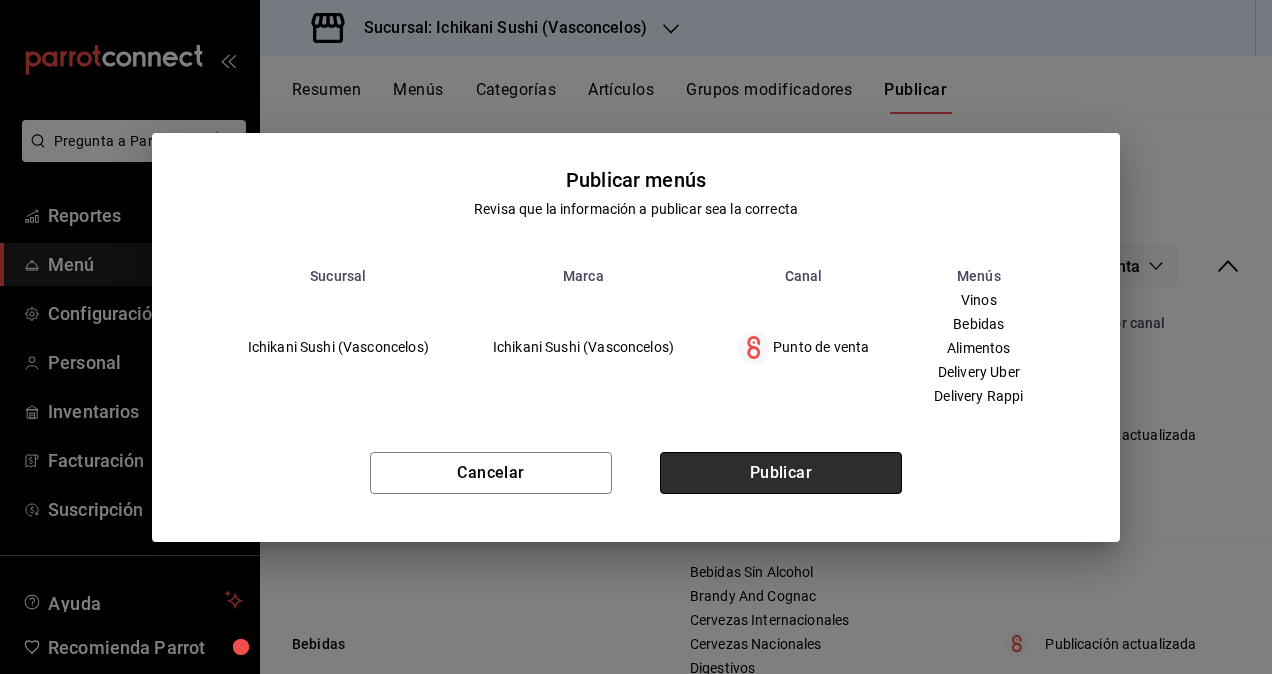 click on "Publicar" at bounding box center [781, 473] 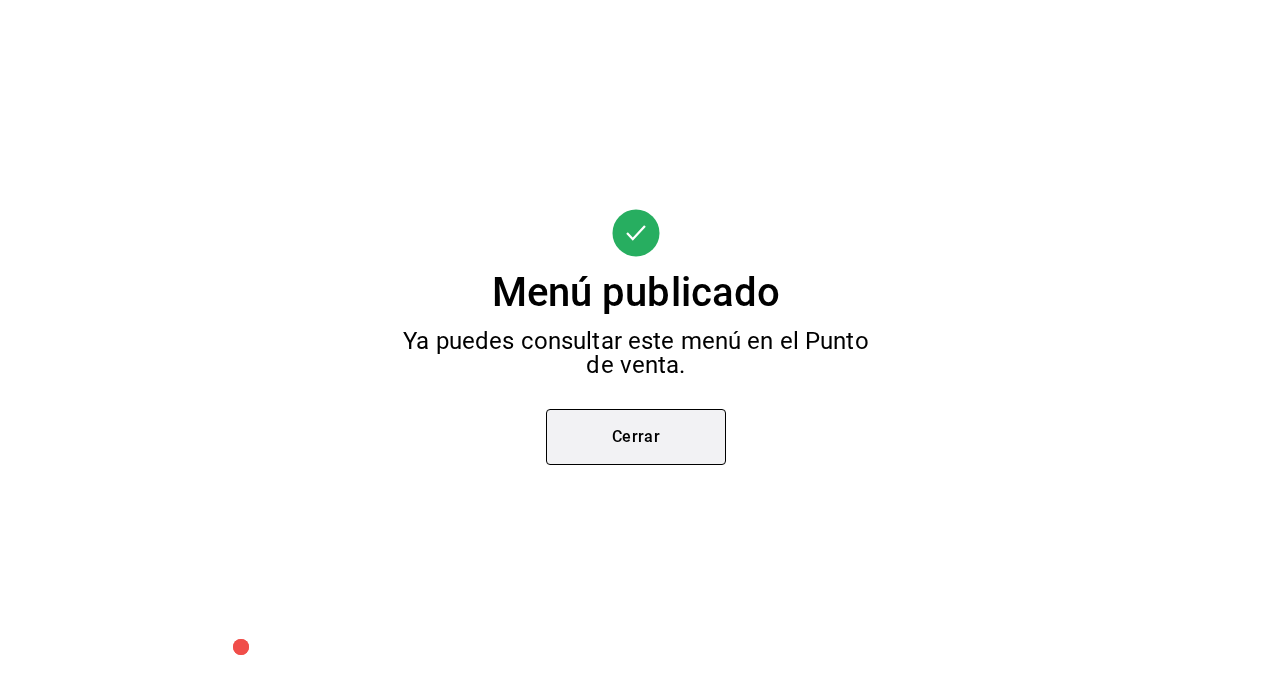 click on "Cerrar" at bounding box center (636, 437) 